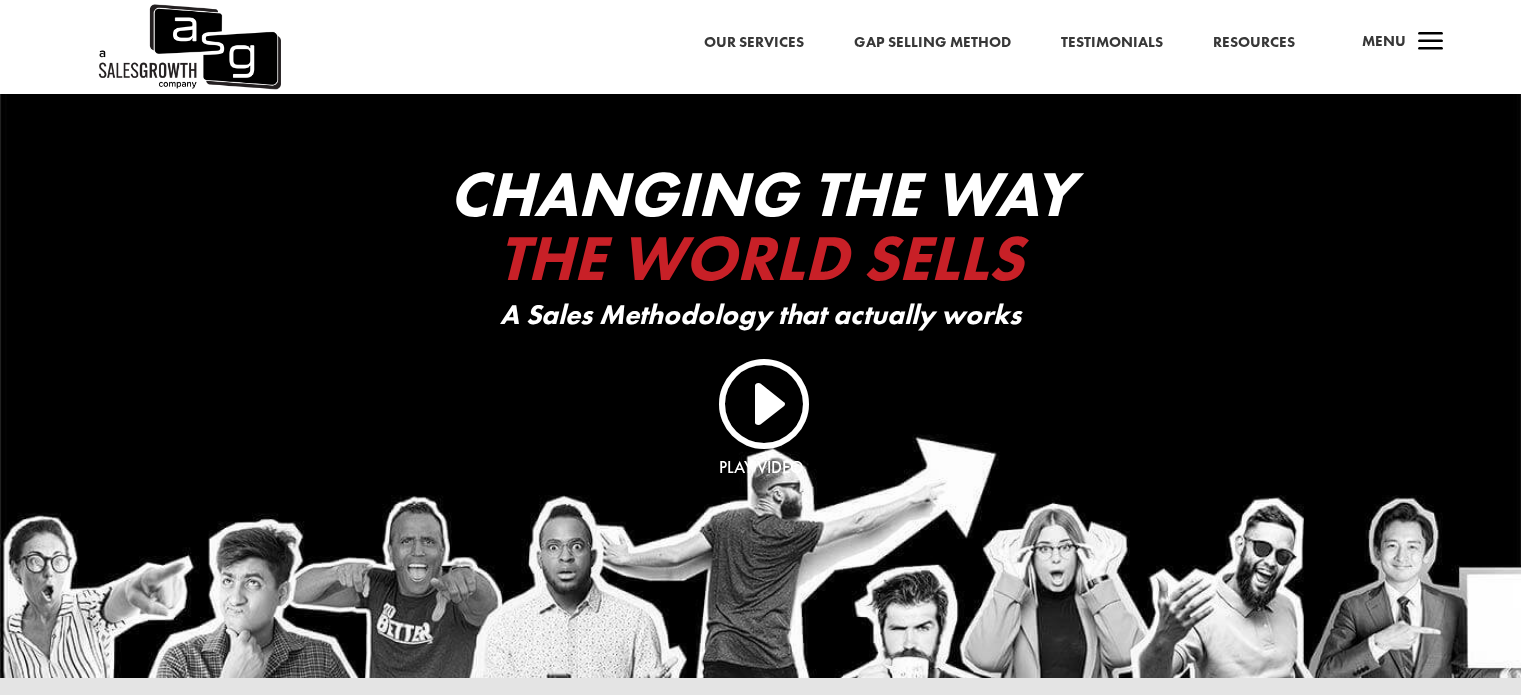 scroll, scrollTop: 0, scrollLeft: 0, axis: both 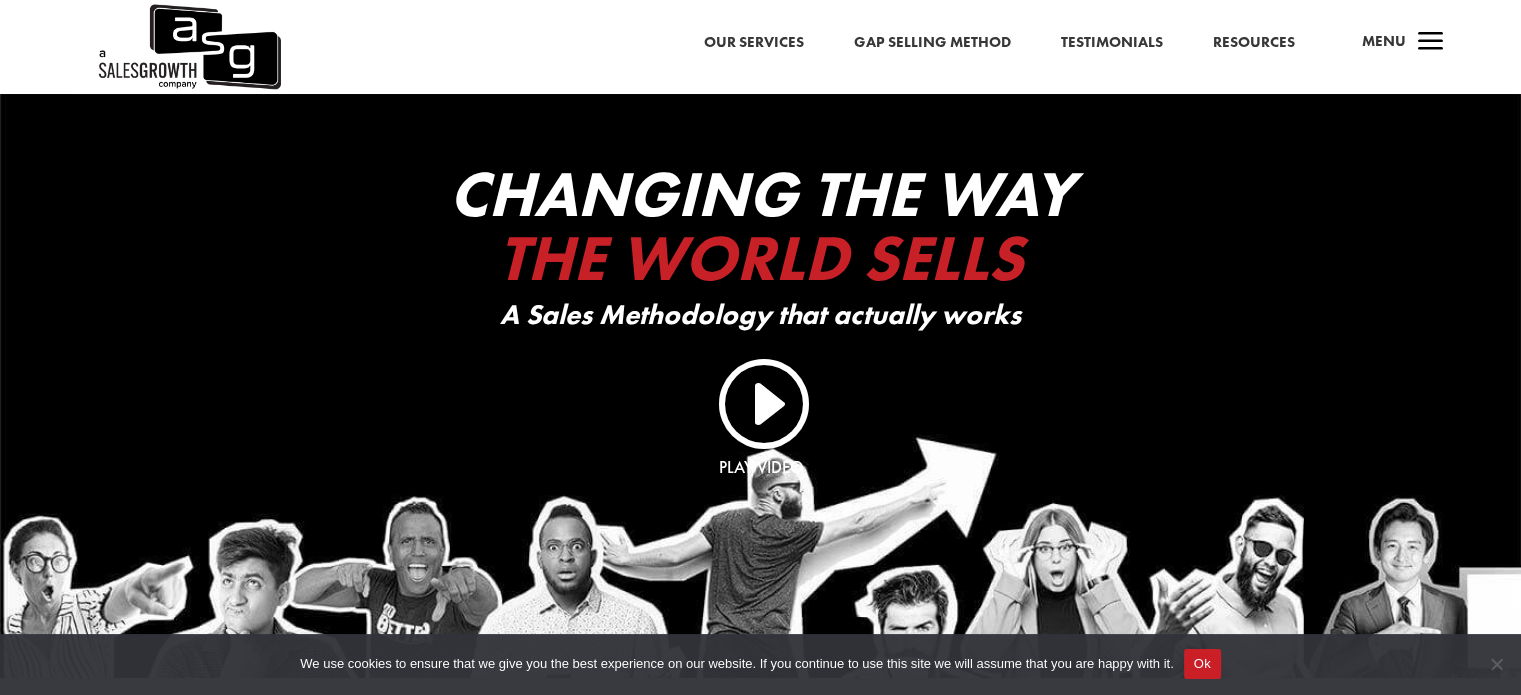click on "Gap Selling Method" at bounding box center (932, 43) 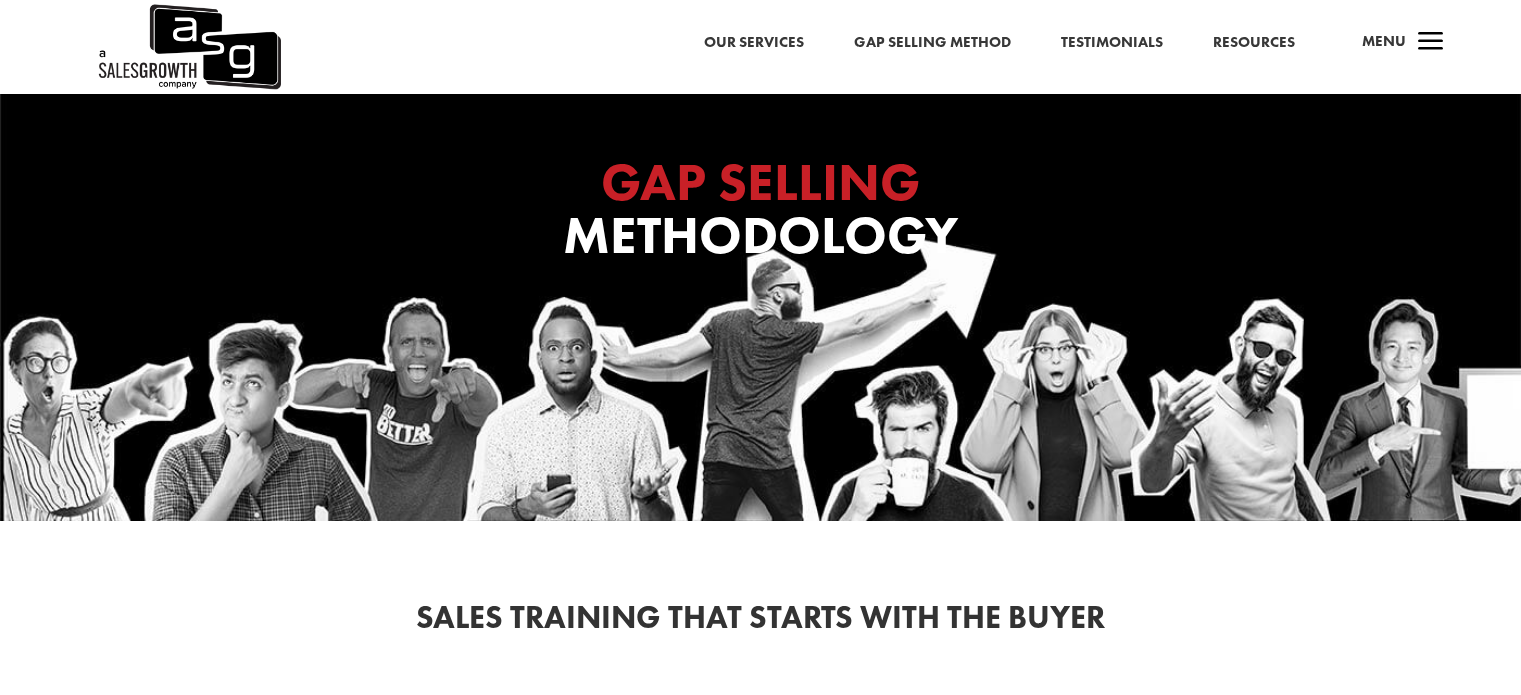 scroll, scrollTop: 0, scrollLeft: 0, axis: both 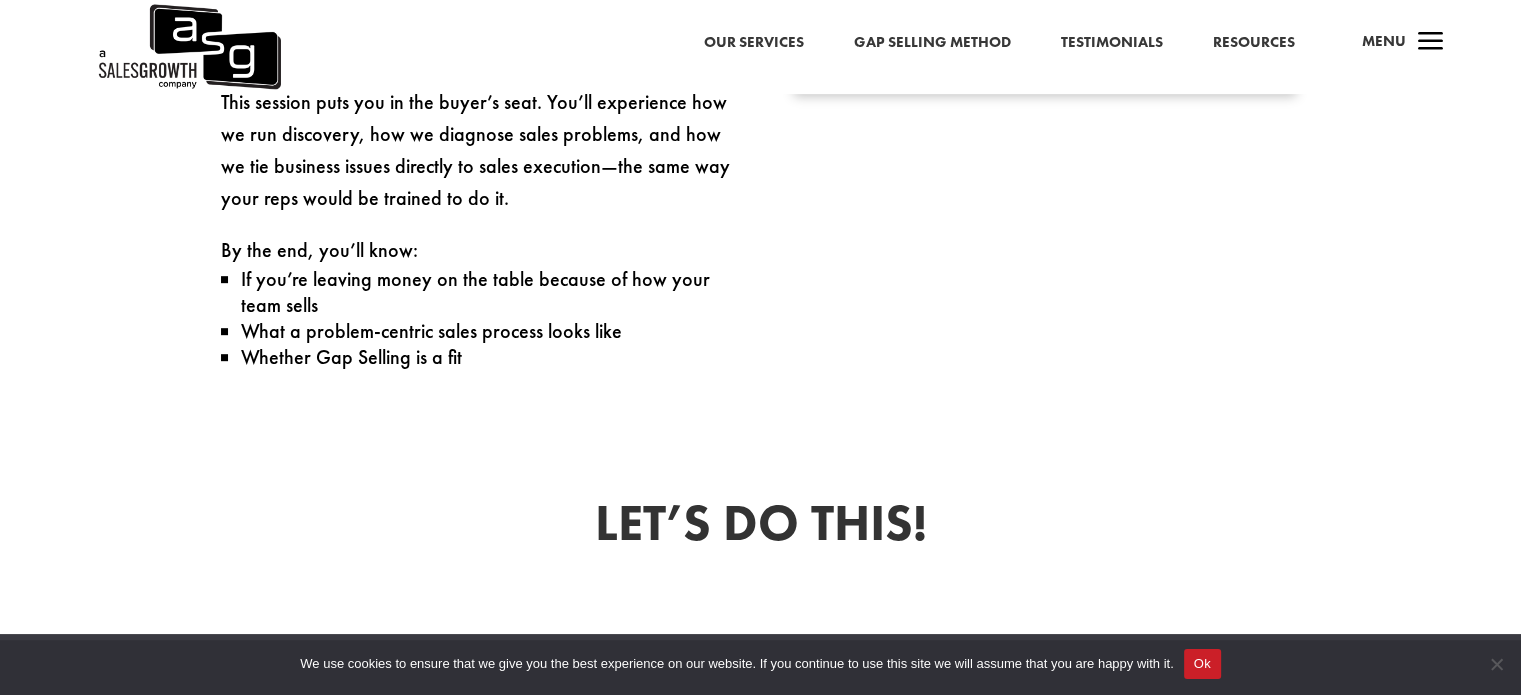 click on "Resources" at bounding box center [1254, 43] 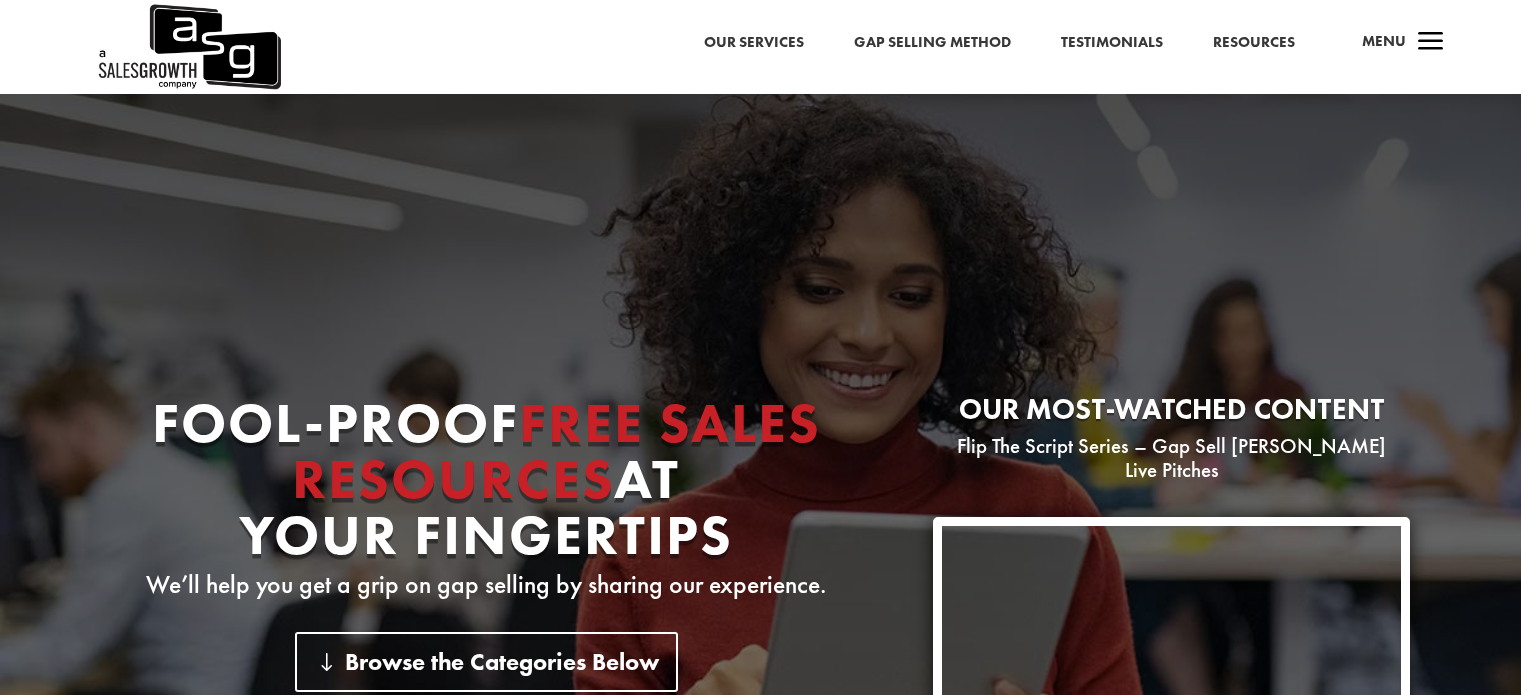 scroll, scrollTop: 200, scrollLeft: 0, axis: vertical 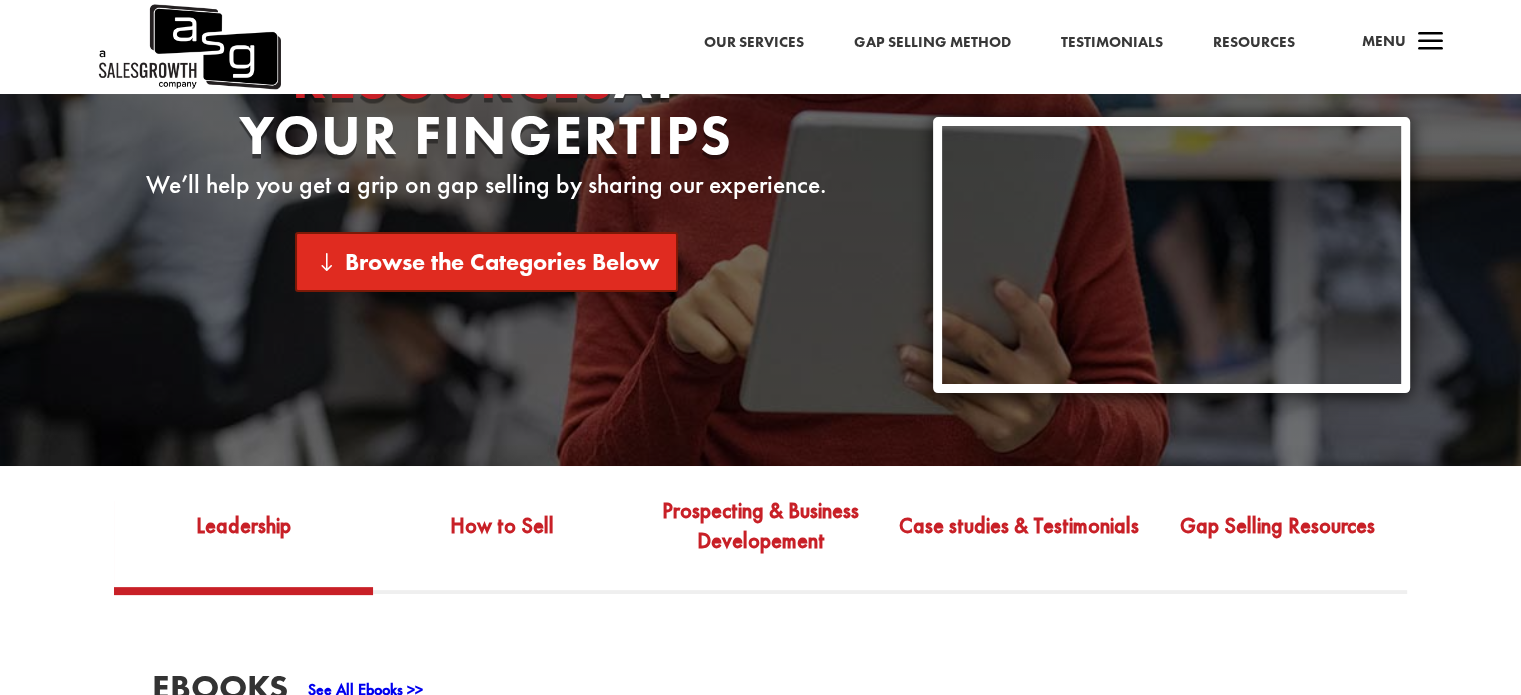 click on "Browse the Categories Below" at bounding box center (486, 261) 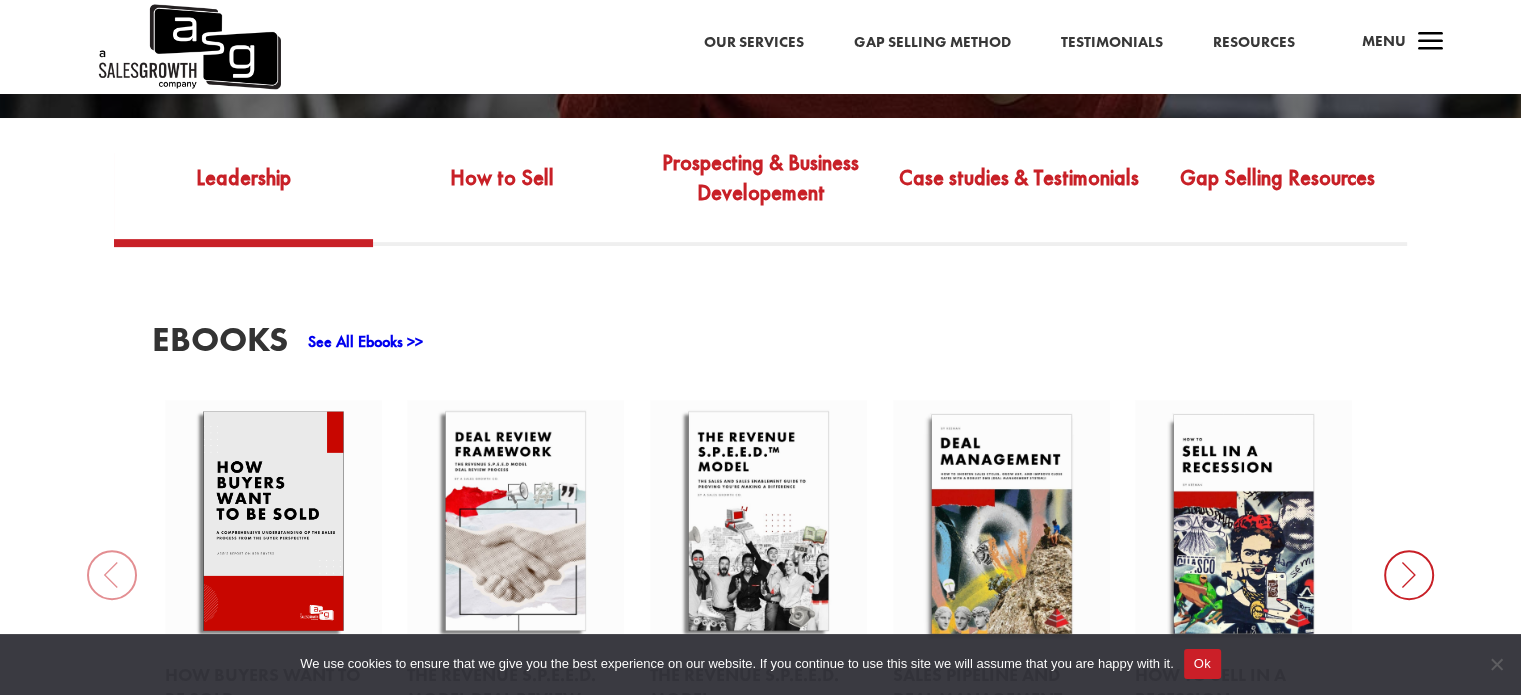 scroll, scrollTop: 751, scrollLeft: 0, axis: vertical 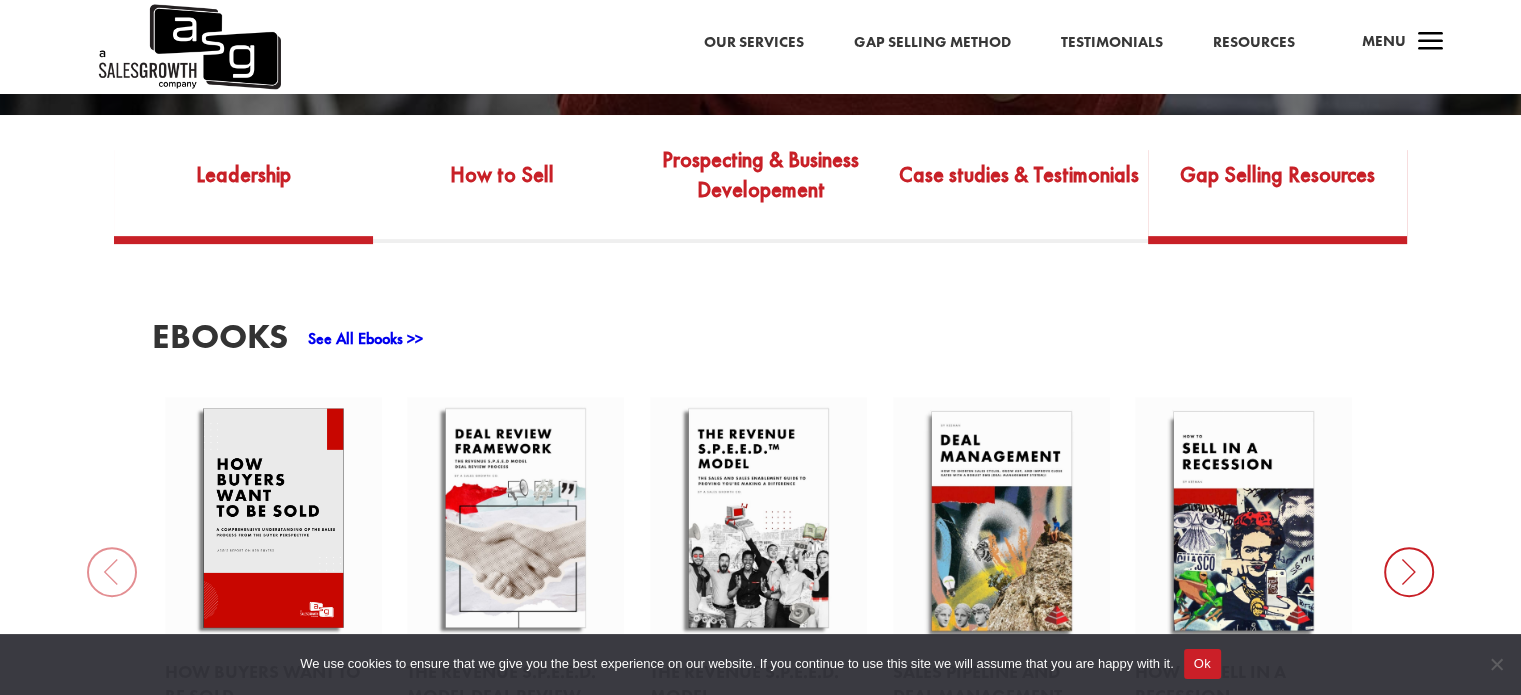click on "Gap Selling Resources" at bounding box center [1277, 189] 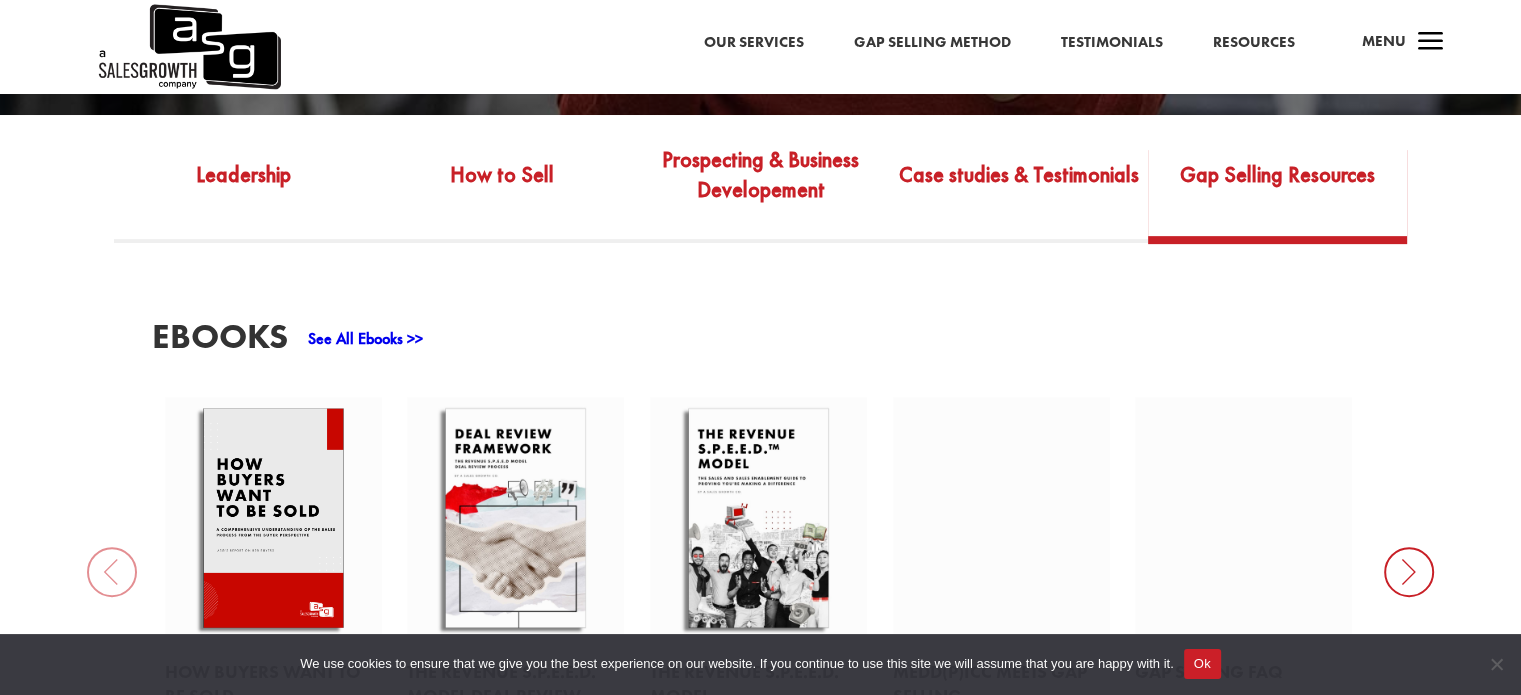 scroll, scrollTop: 951, scrollLeft: 0, axis: vertical 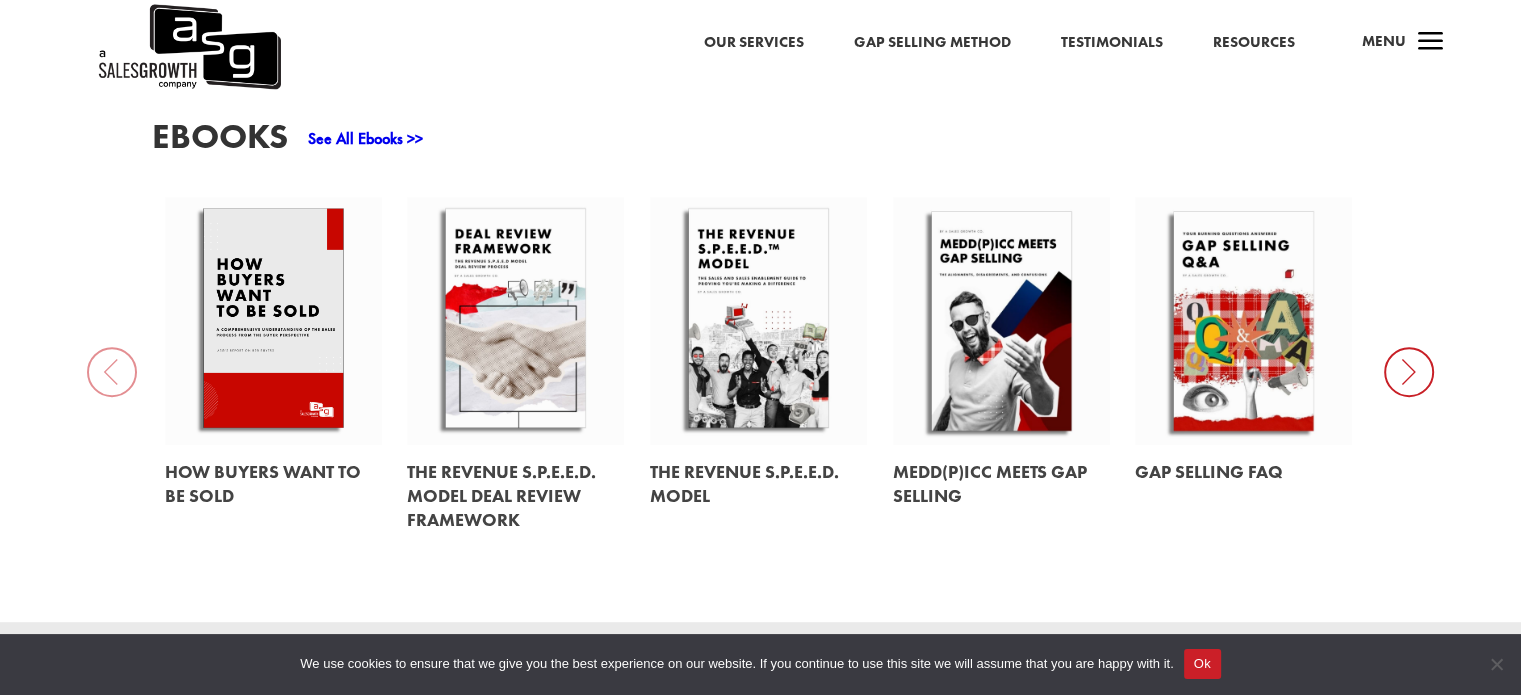 click at bounding box center (274, 321) 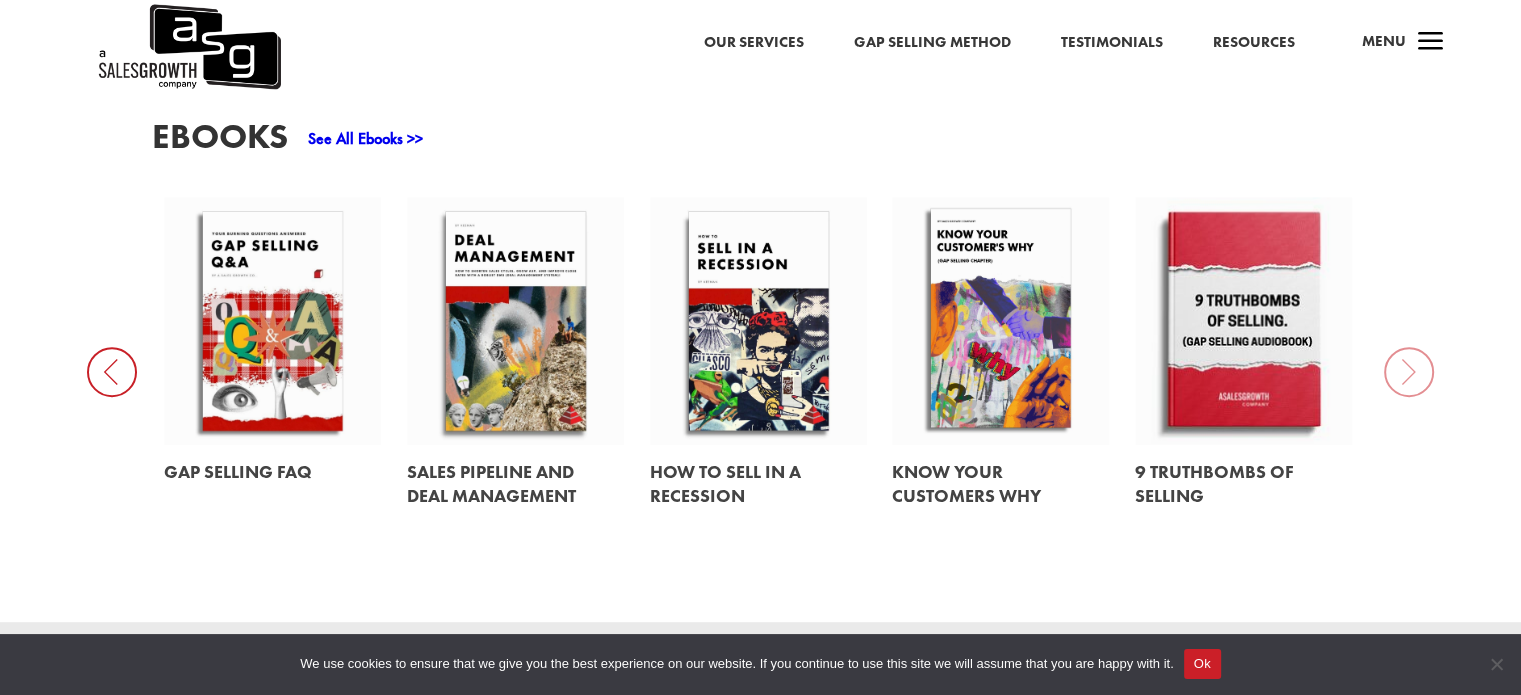 click at bounding box center [273, 321] 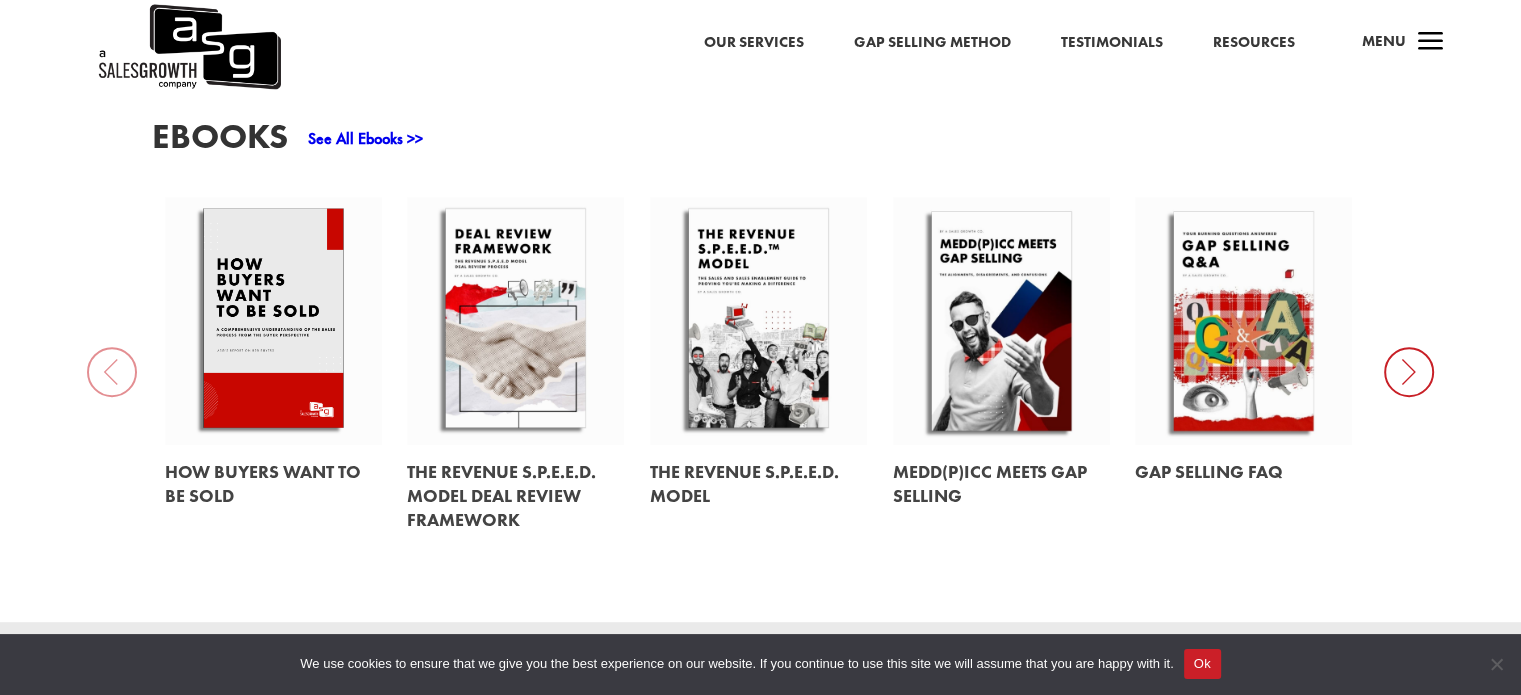click on "EBooks
See All Ebooks >>
How Buyers Want to be Sold The Revenue S.P.E.E.D. Model Deal Review Framework The Revenue S.P.E.E.D. Model MEDD(P)ICC Meets Gap Selling Gap Selling FAQ Sales Pipeline and Deal Management How to Sell in a Recession Know Your Customers Why 9 Truthbombs of Selling" at bounding box center (760, 333) 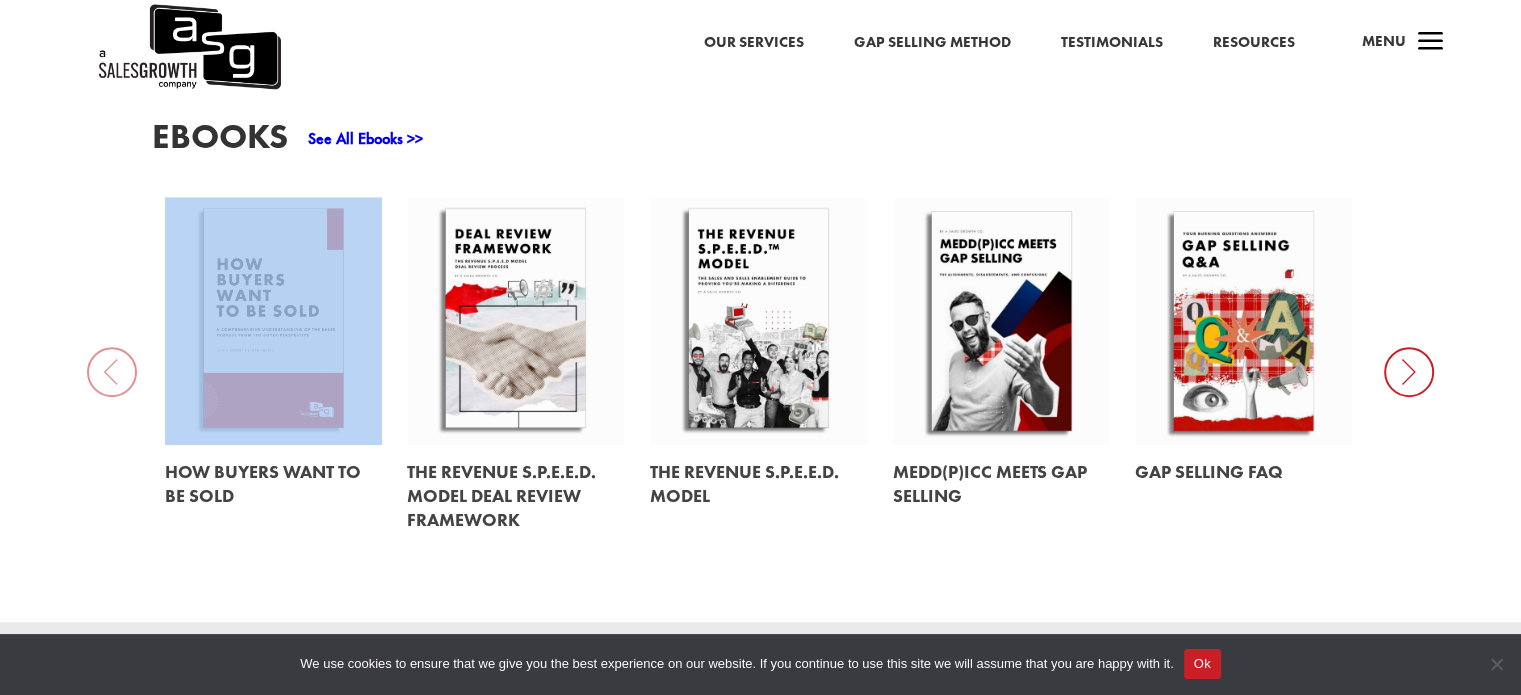 click on "EBooks
See All Ebooks >>
How Buyers Want to be Sold The Revenue S.P.E.E.D. Model Deal Review Framework The Revenue S.P.E.E.D. Model MEDD(P)ICC Meets Gap Selling Gap Selling FAQ Sales Pipeline and Deal Management How to Sell in a Recession Know Your Customers Why 9 Truthbombs of Selling" at bounding box center [760, 333] 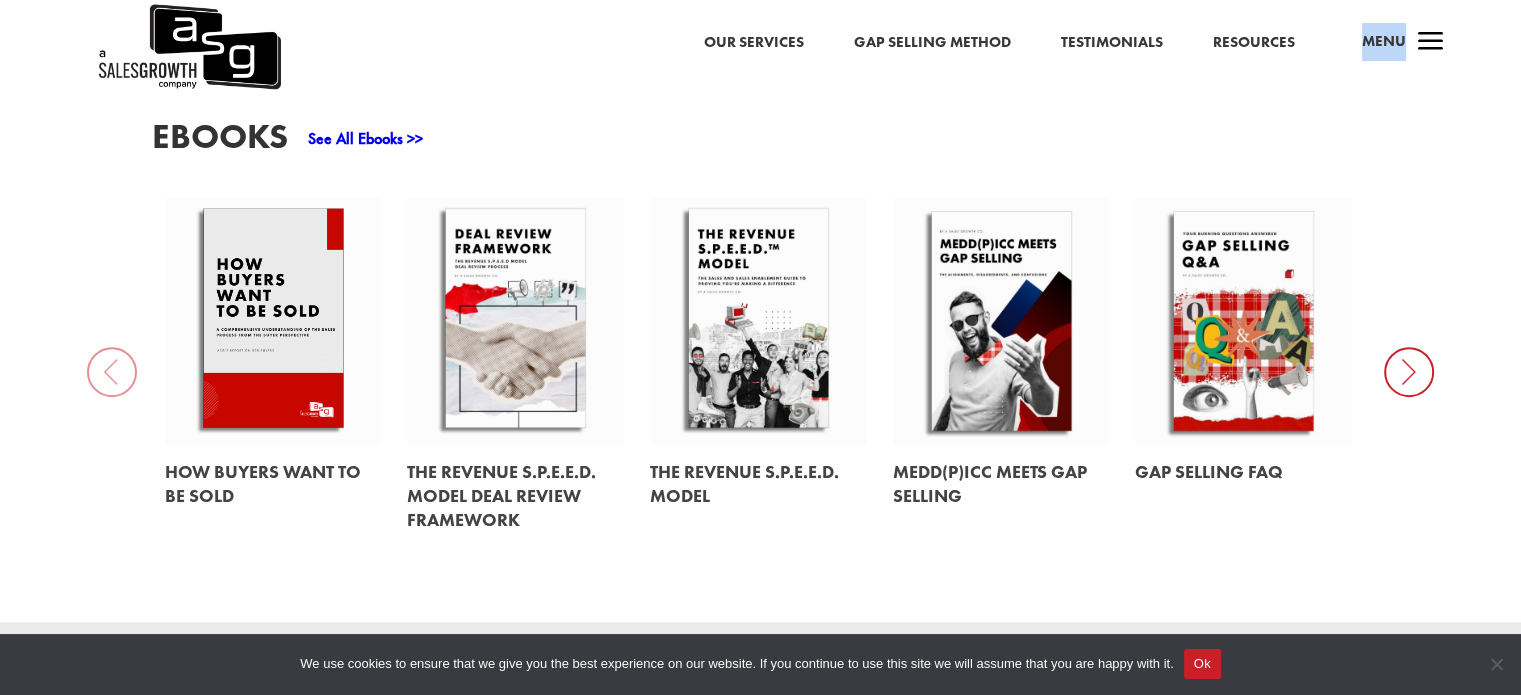 click on "Menu" at bounding box center [1384, 41] 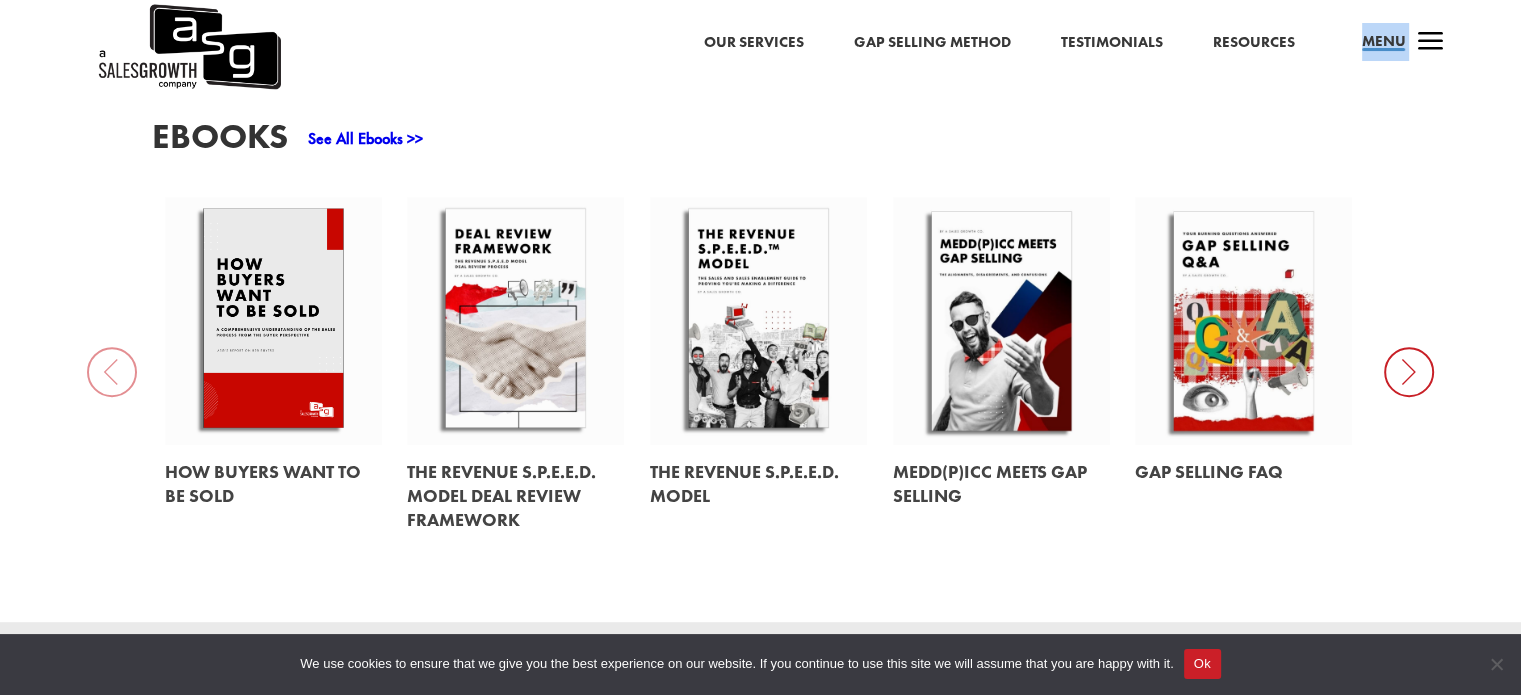 click on "Menu" at bounding box center [1384, 41] 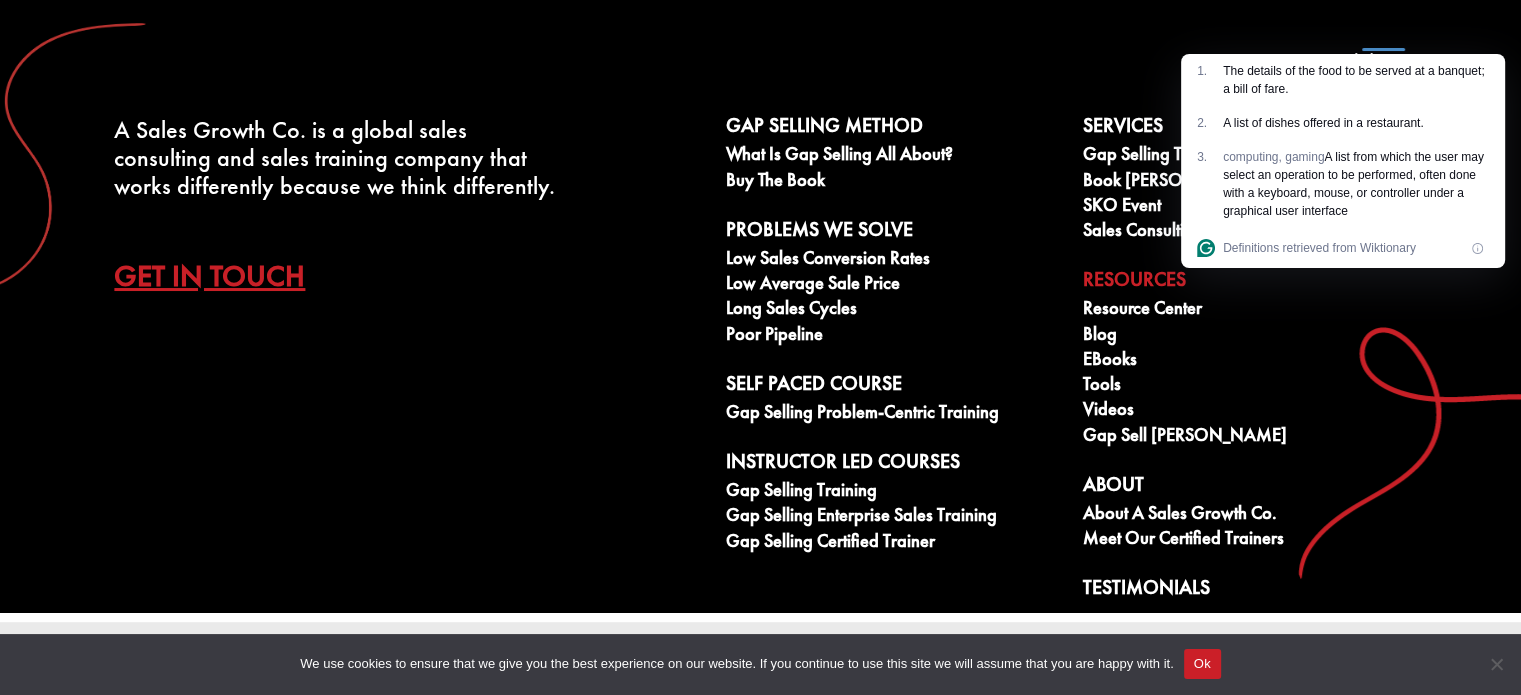 click on "A Sales Growth Co. is a global sales consulting and sales training company that  works differently because we think differently.
Get In Touch
Gap Selling Method
What is Gap Selling all about?
Buy The Book
Problems We Solve
Low Sales Conversion Rates
Low Average Sale Price
Long Sales Cycles
Poor Pipeline
Self Paced Course
Gap Selling Problem-Centric Training
Instructor Led Courses
Gap Selling Training
Gap Selling Enterprise Sales Training
Gap Selling Certified Trainer
Gap Selling Method
What is Gap Selling all about?
Buy The Book
Problems We Solve
Low Sales Conversion Rates
Low Average Sale Price
Long Sales Cycles
Poor Pipeline
Self Paced Course" at bounding box center [760, 306] 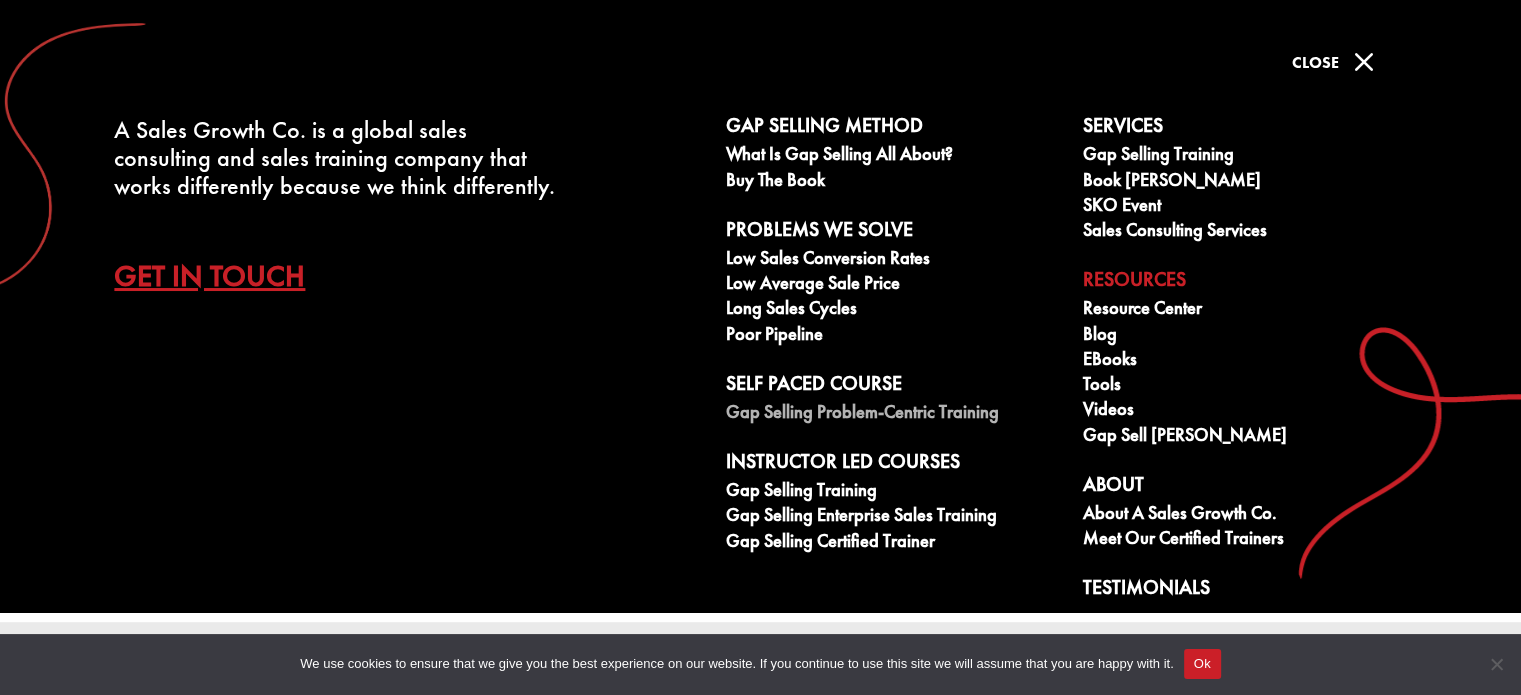 click on "Gap Selling Problem-Centric Training" at bounding box center [893, 414] 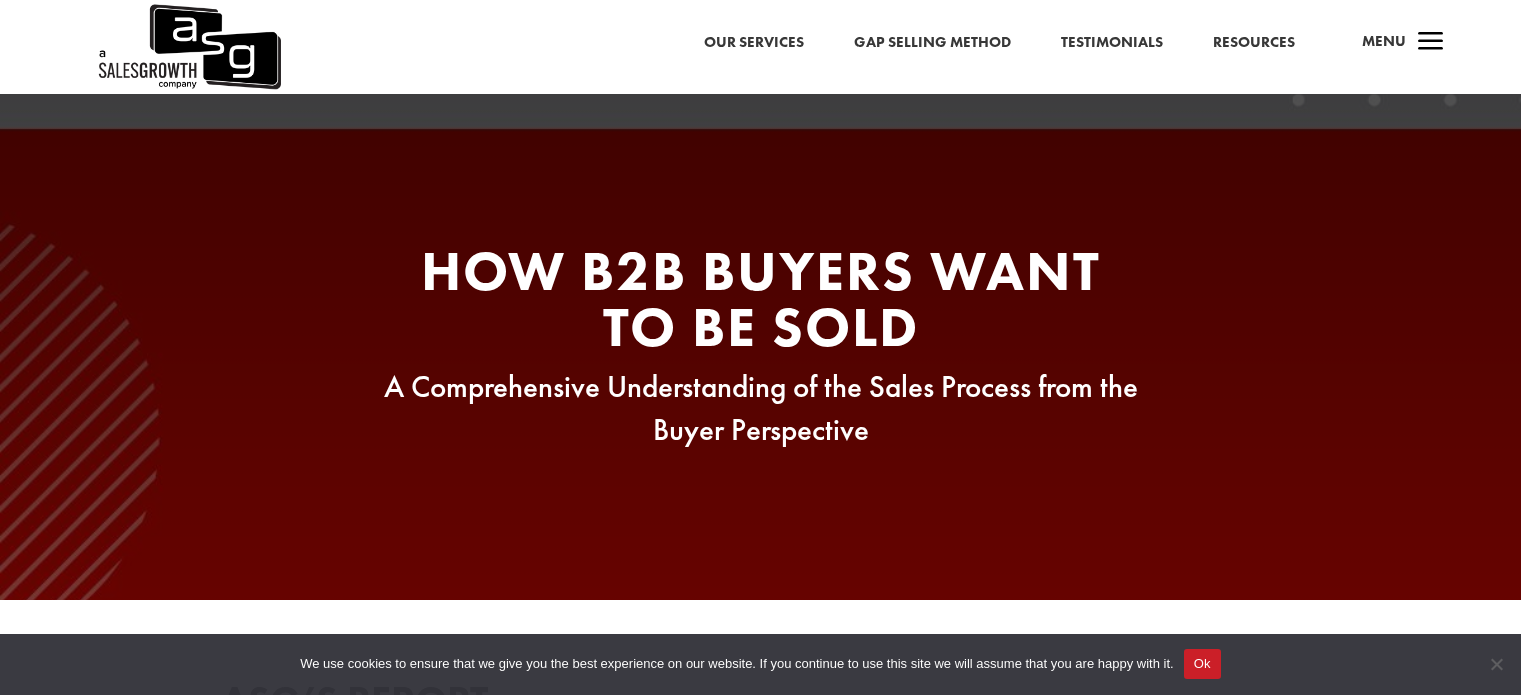 scroll, scrollTop: 0, scrollLeft: 0, axis: both 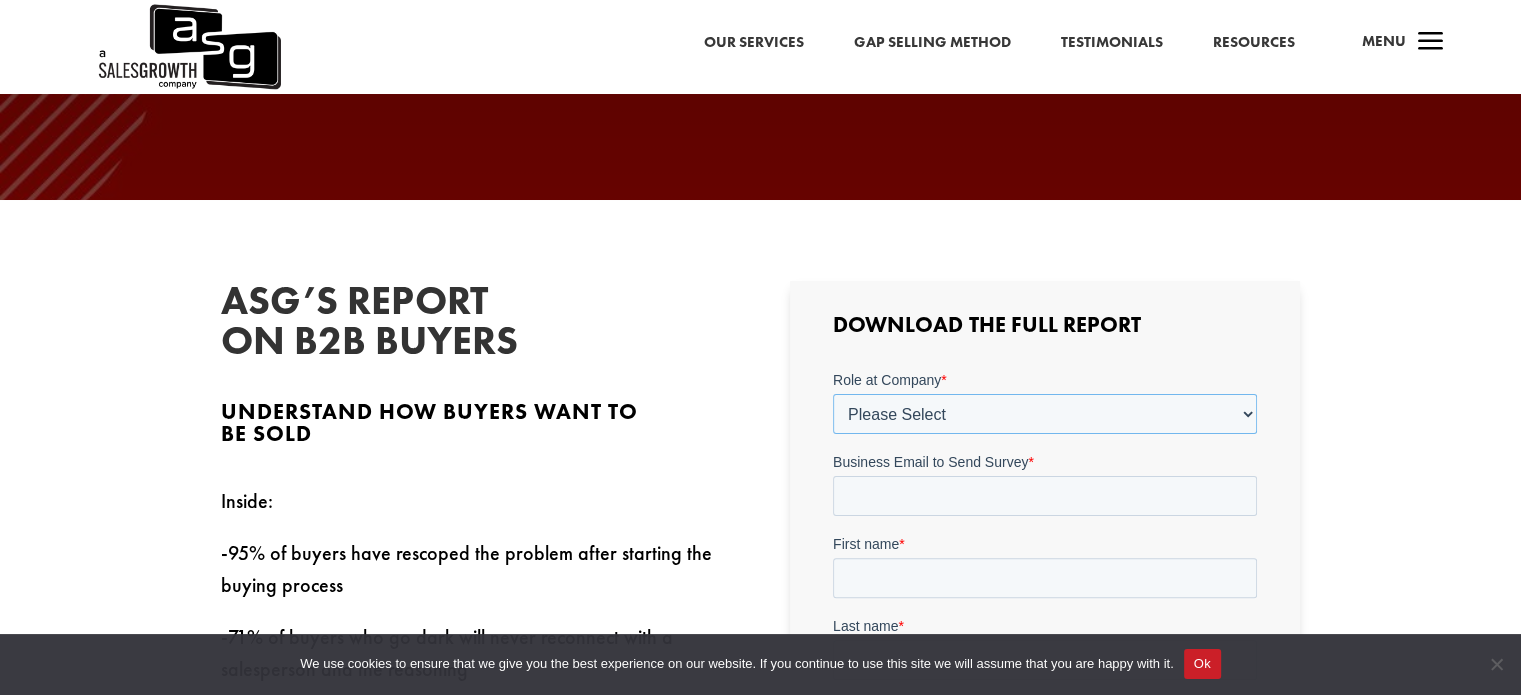 click on "Please Select C-Level (CRO, CSO, etc) Senior Leadership (VP of Sales, VP of Enablement, etc) Director/Manager (Sales Director, Regional Sales Manager, etc) Individual Contributor (AE, SDR, CSM, etc) Other" at bounding box center [1045, 414] 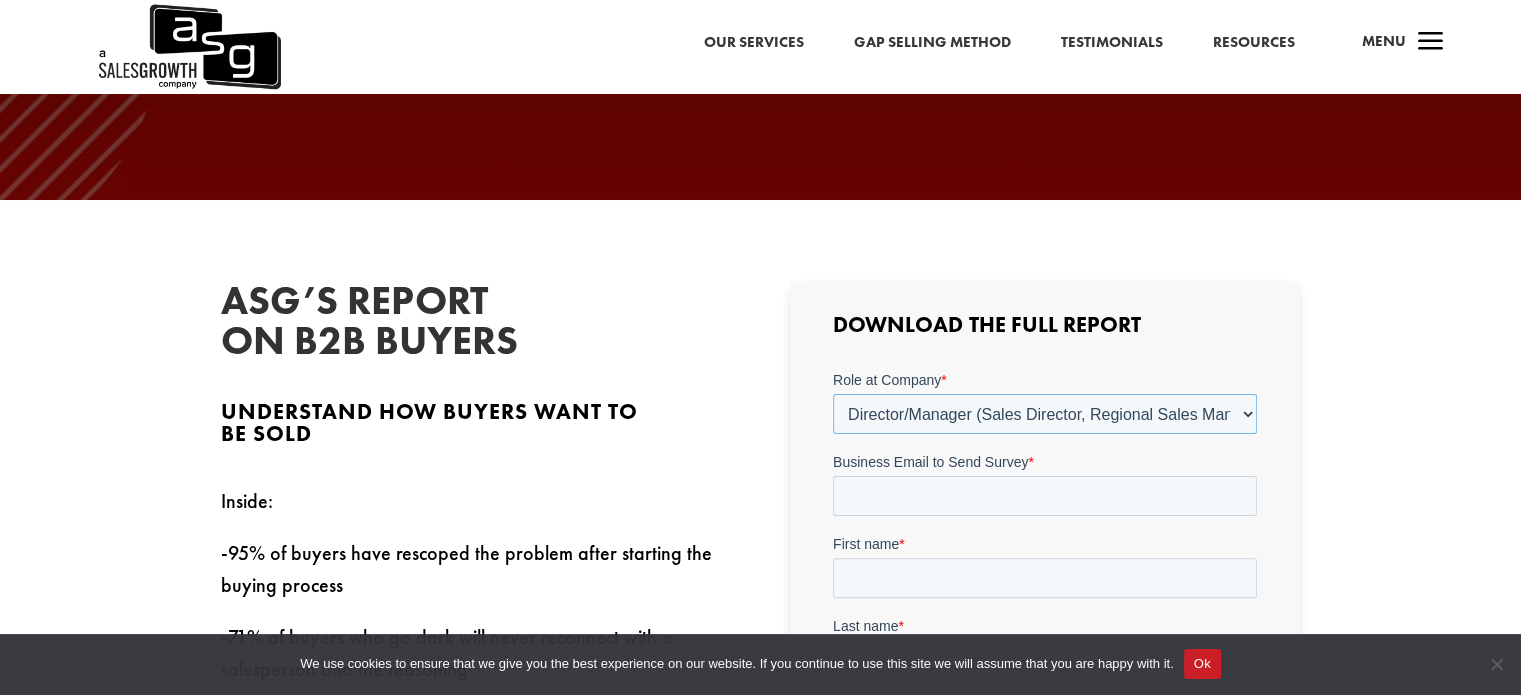 click on "Please Select C-Level (CRO, CSO, etc) Senior Leadership (VP of Sales, VP of Enablement, etc) Director/Manager (Sales Director, Regional Sales Manager, etc) Individual Contributor (AE, SDR, CSM, etc) Other" at bounding box center (1045, 414) 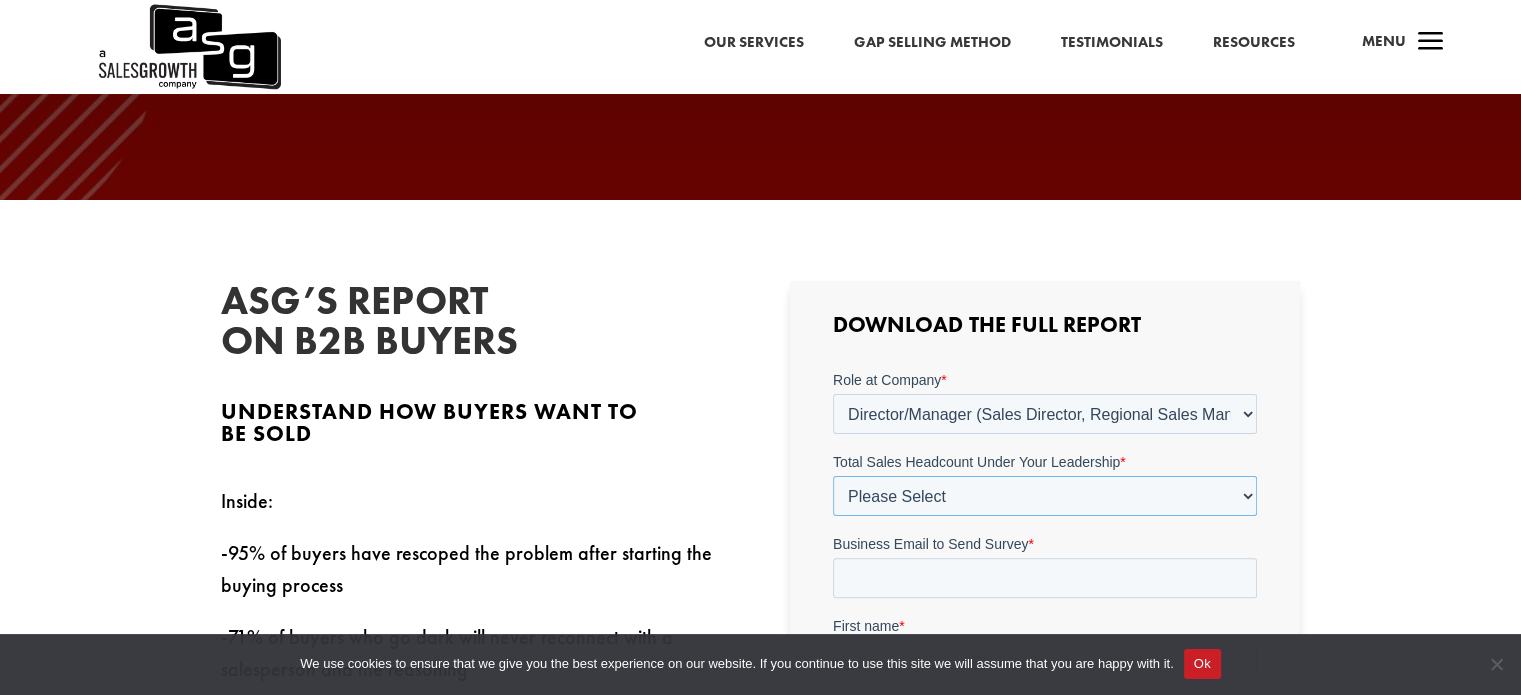 click on "Please Select Just Me 1-9 10-19 20-49 50-99 100+" at bounding box center (1045, 496) 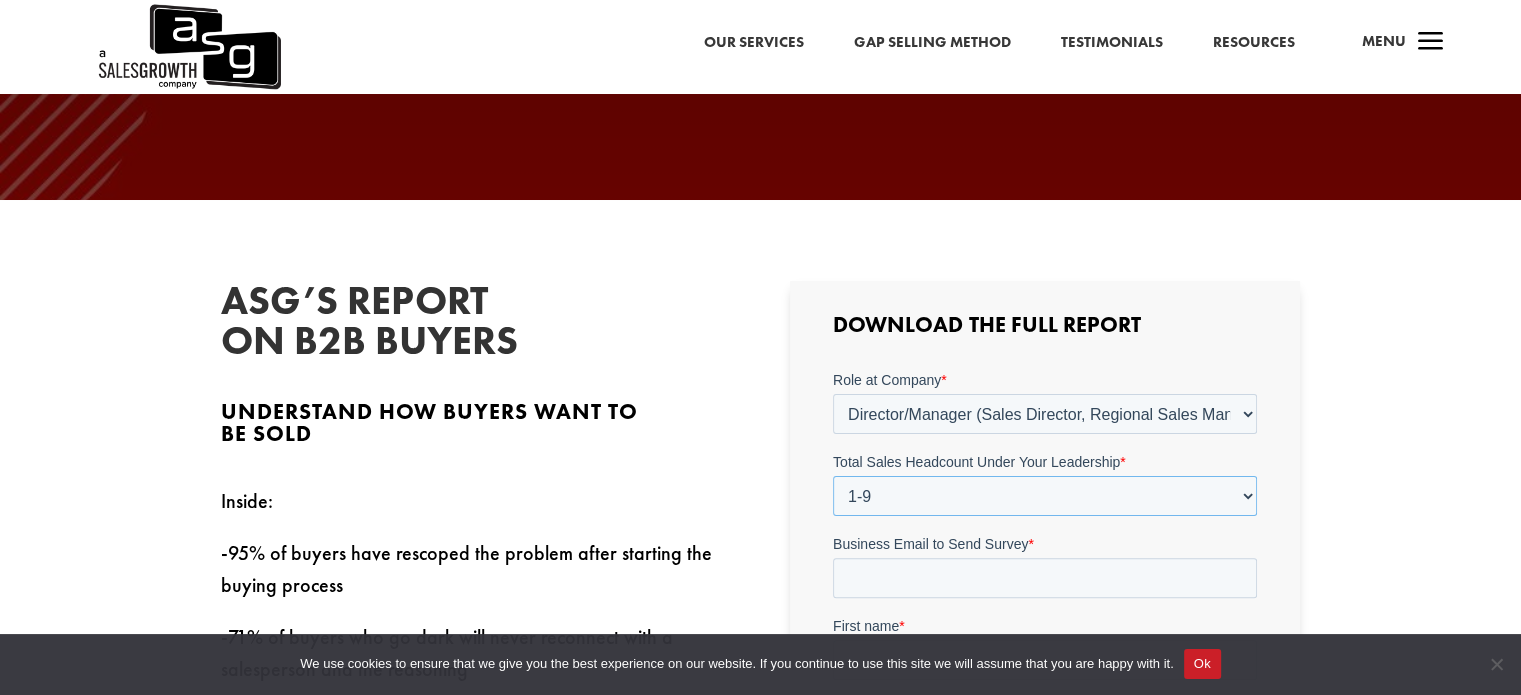 click on "Please Select Just Me 1-9 10-19 20-49 50-99 100+" at bounding box center [1045, 496] 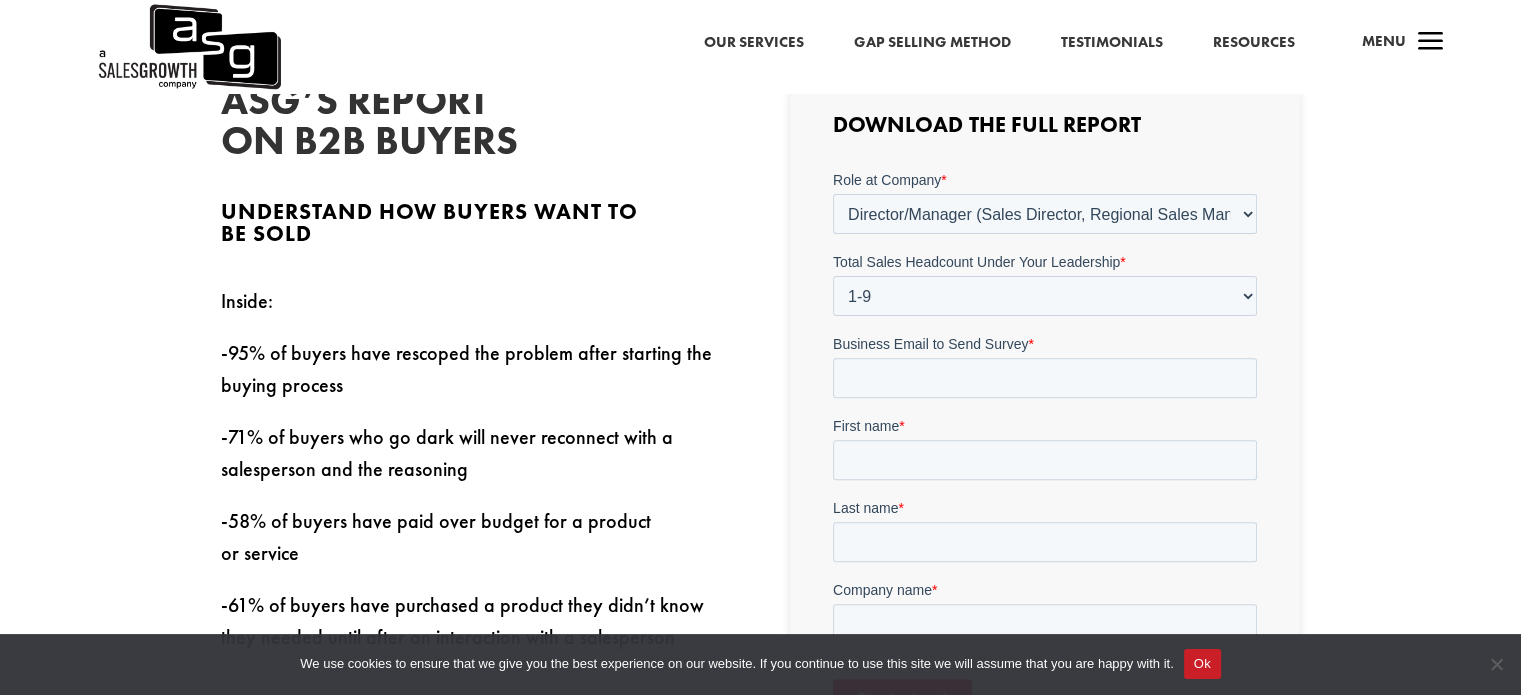 click on "Role at Company * Please Select C-Level (CRO, CSO, etc) Senior Leadership (VP of Sales, VP of Enablement, etc) Director/Manager (Sales Director, Regional Sales Manager, etc) Individual Contributor (AE, SDR, CSM, etc) Other Total Sales Headcount Under Your Leadership * Please Select Just Me 1-9 10-19 20-49 50-99 100+ Business Email to Send Survey * First name * Last name * Company name * Download now!" at bounding box center [1045, 452] 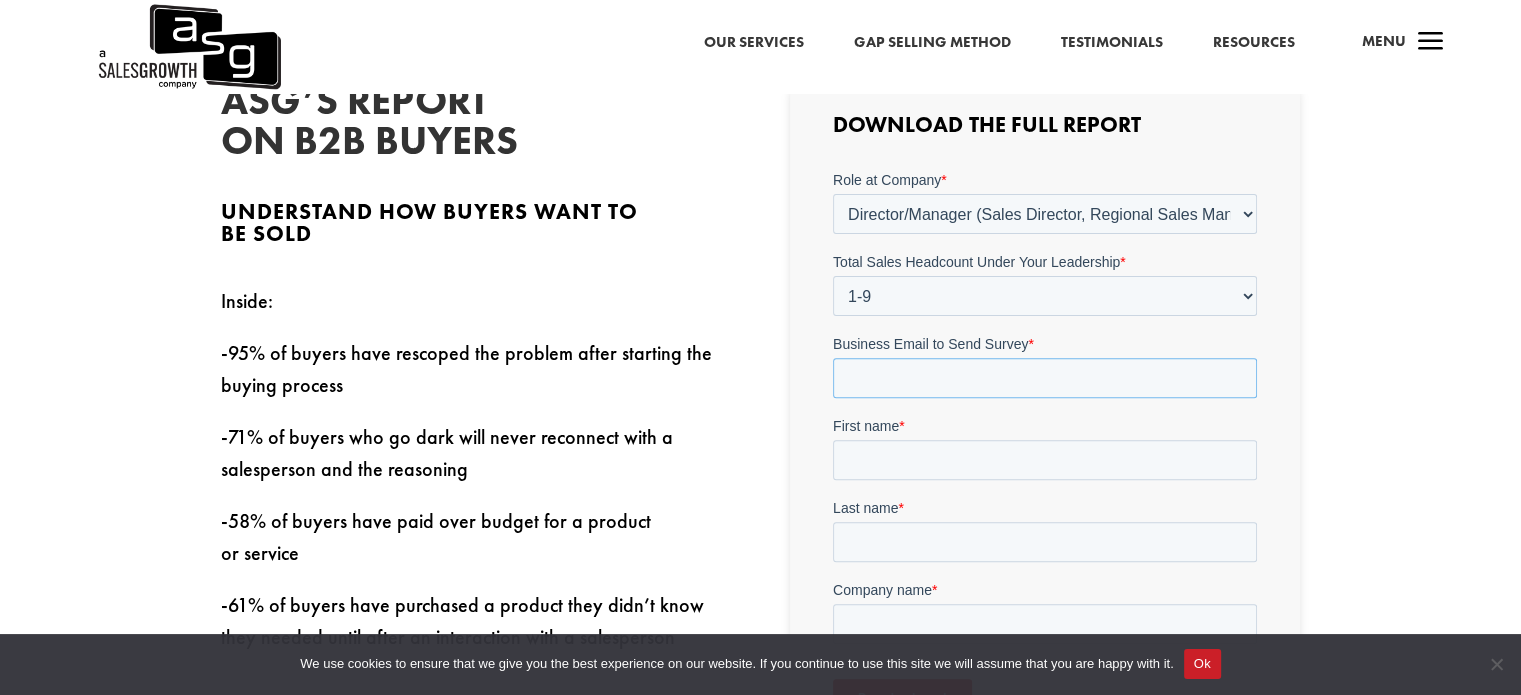 click on "Business Email to Send Survey *" at bounding box center [1045, 378] 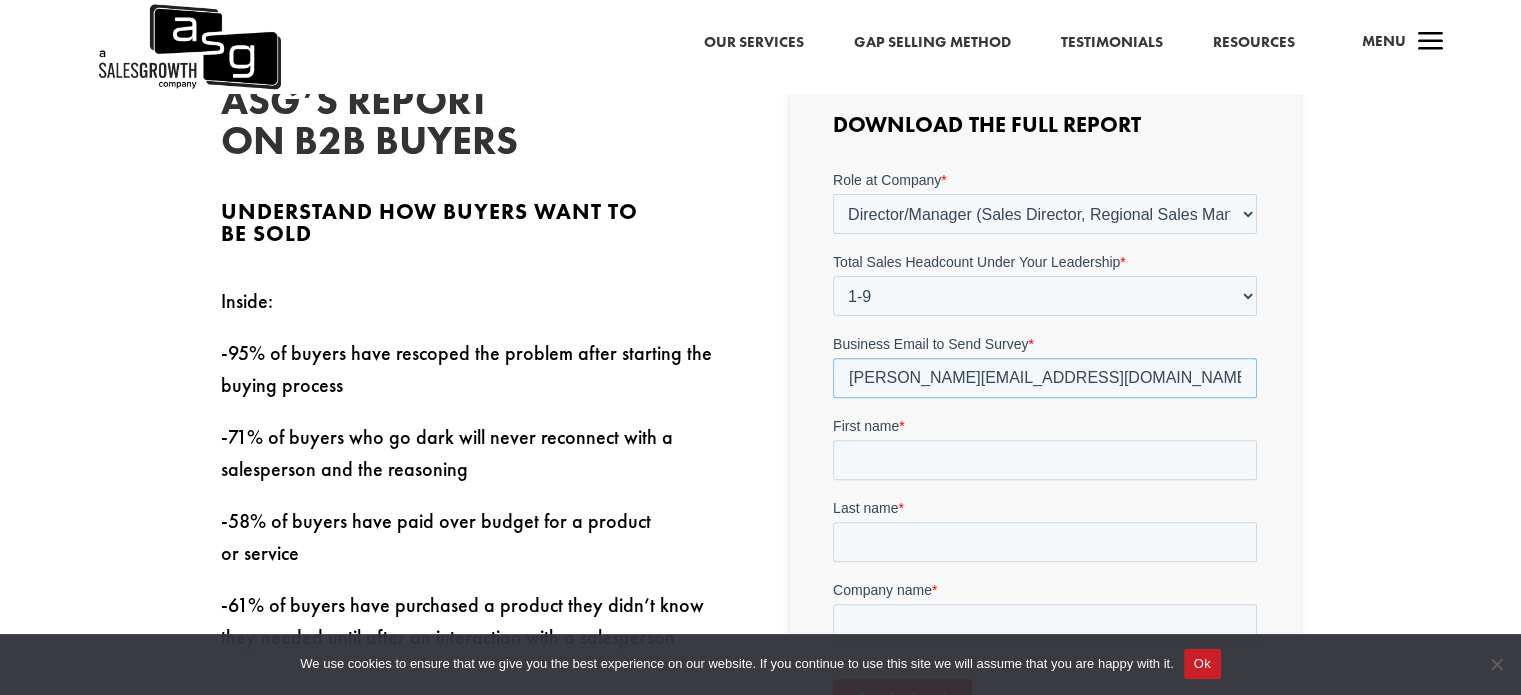 type on "elijah@trymanaged.com" 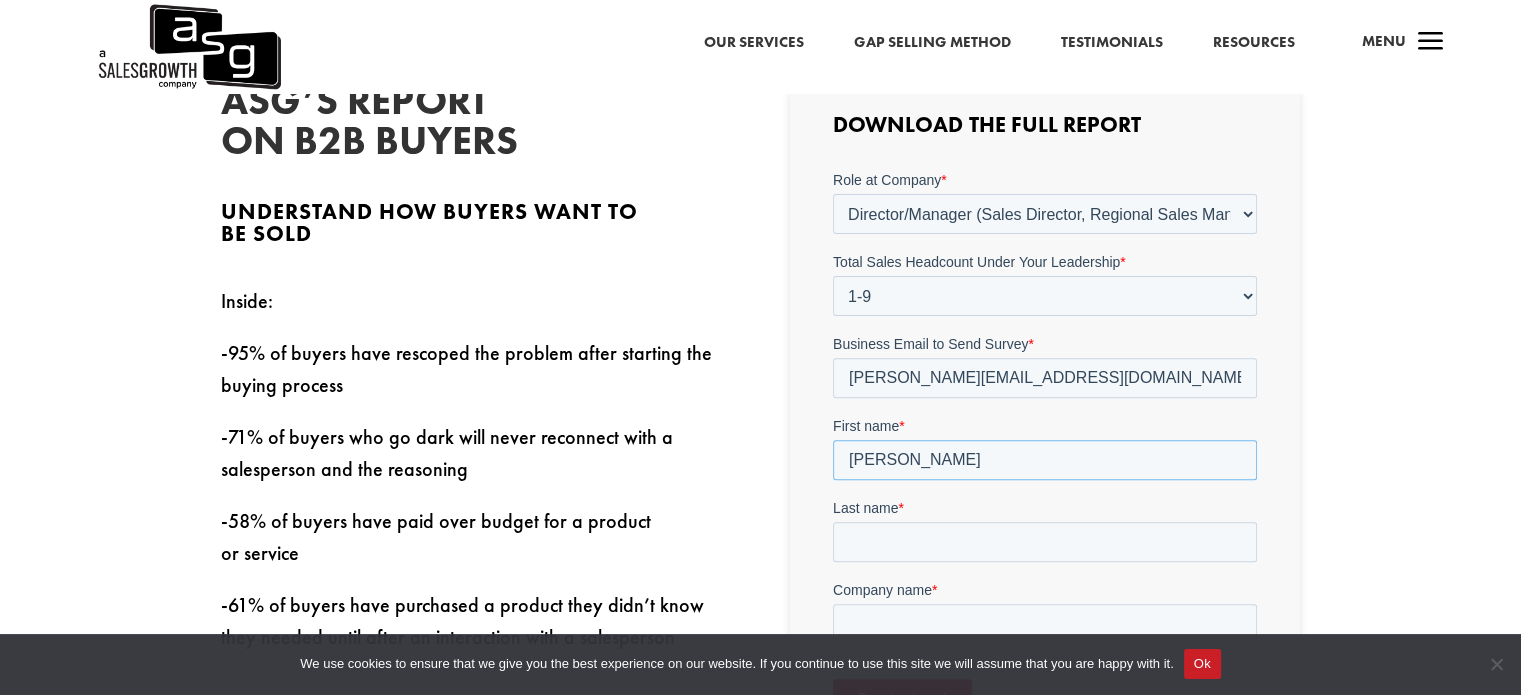 type on "Elijah John" 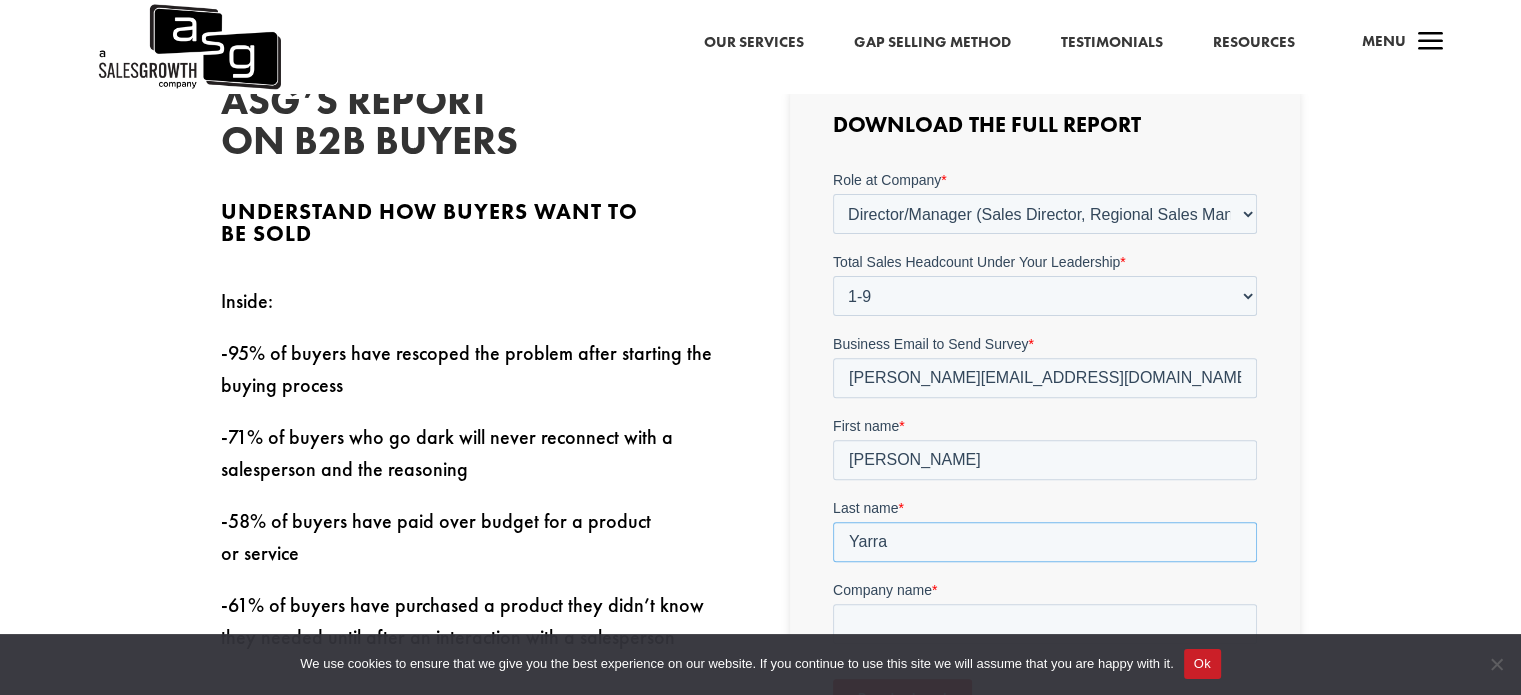 type on "Yarra" 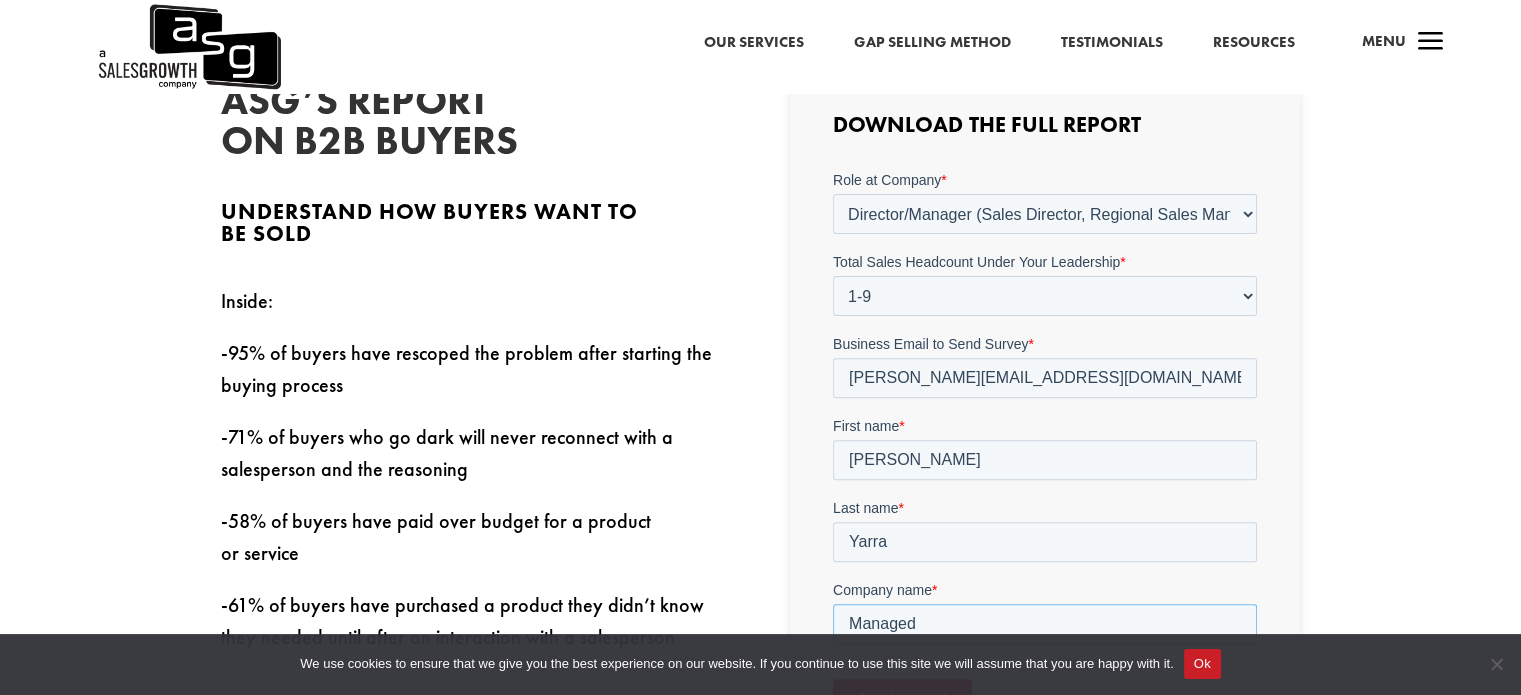type on "Managed" 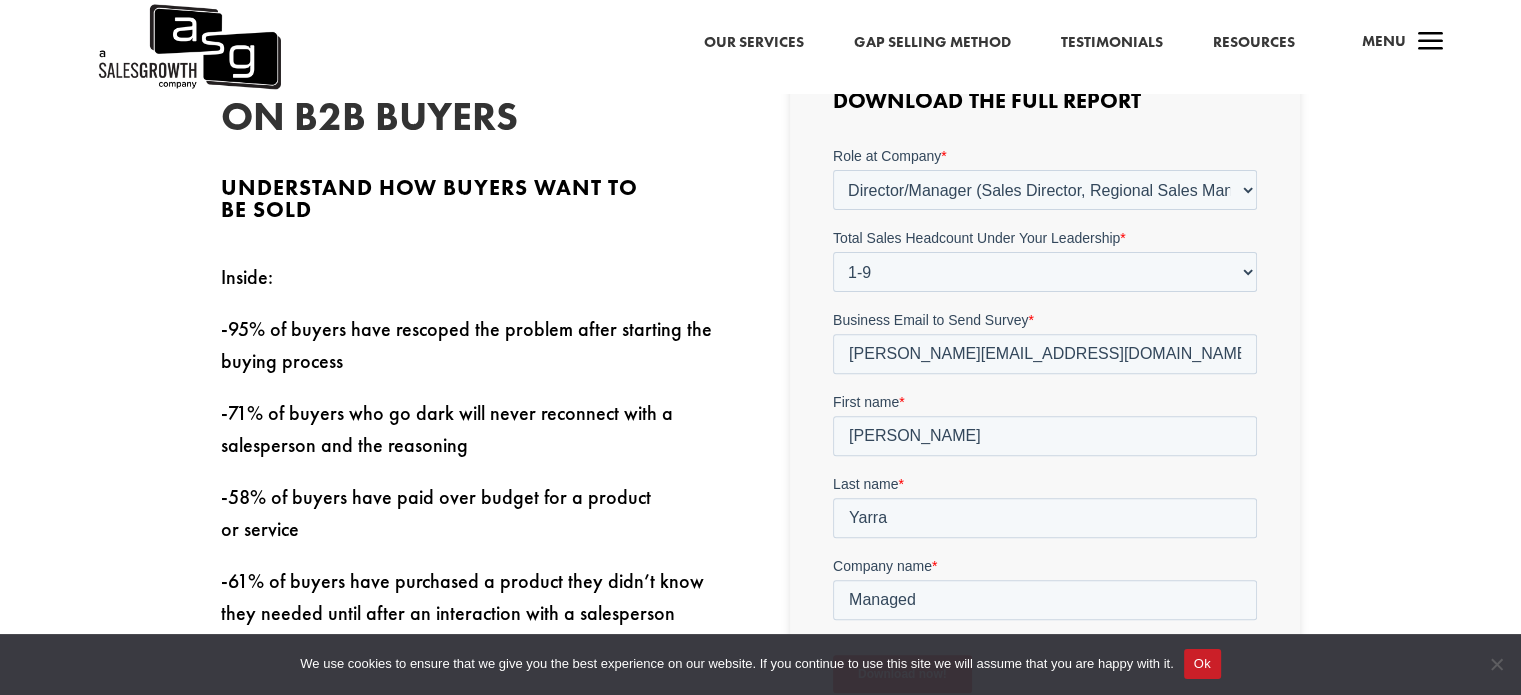 scroll, scrollTop: 824, scrollLeft: 0, axis: vertical 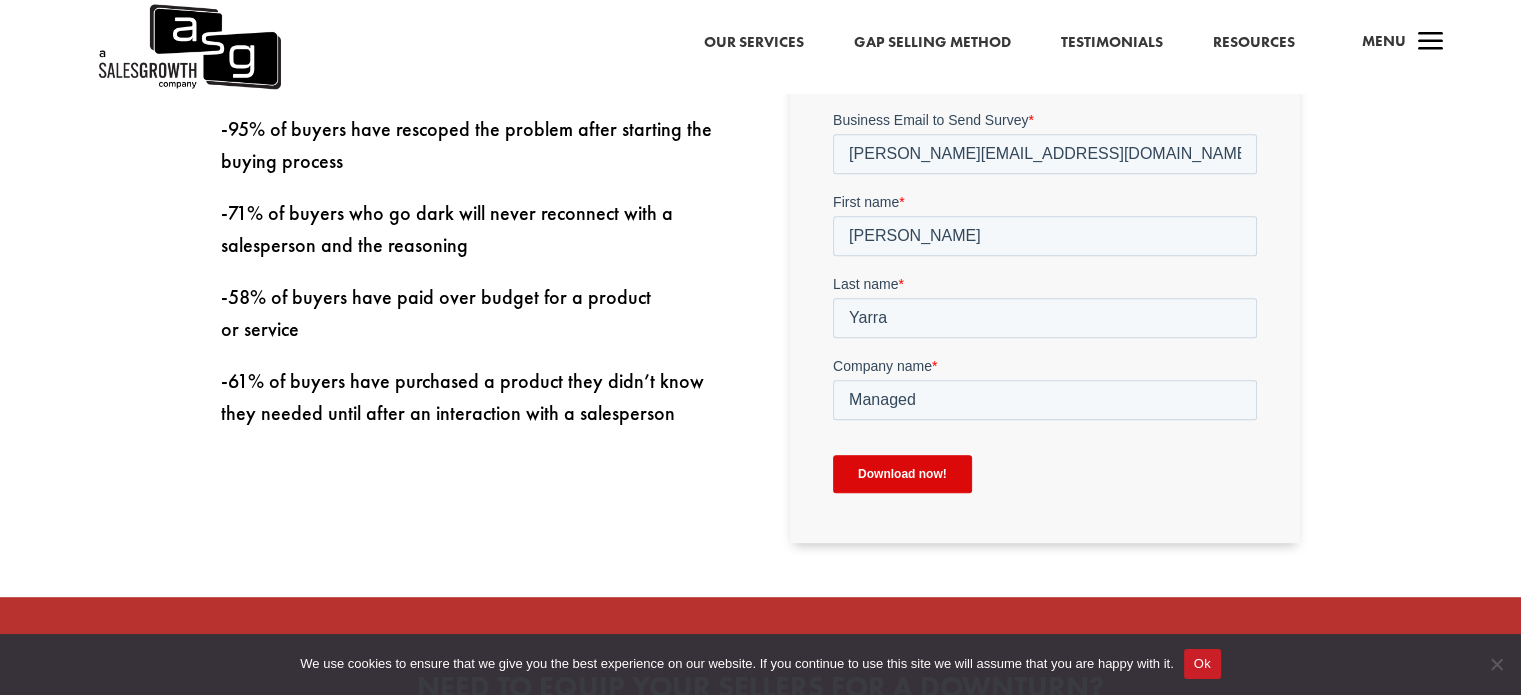 click on "Download now!" at bounding box center (902, 475) 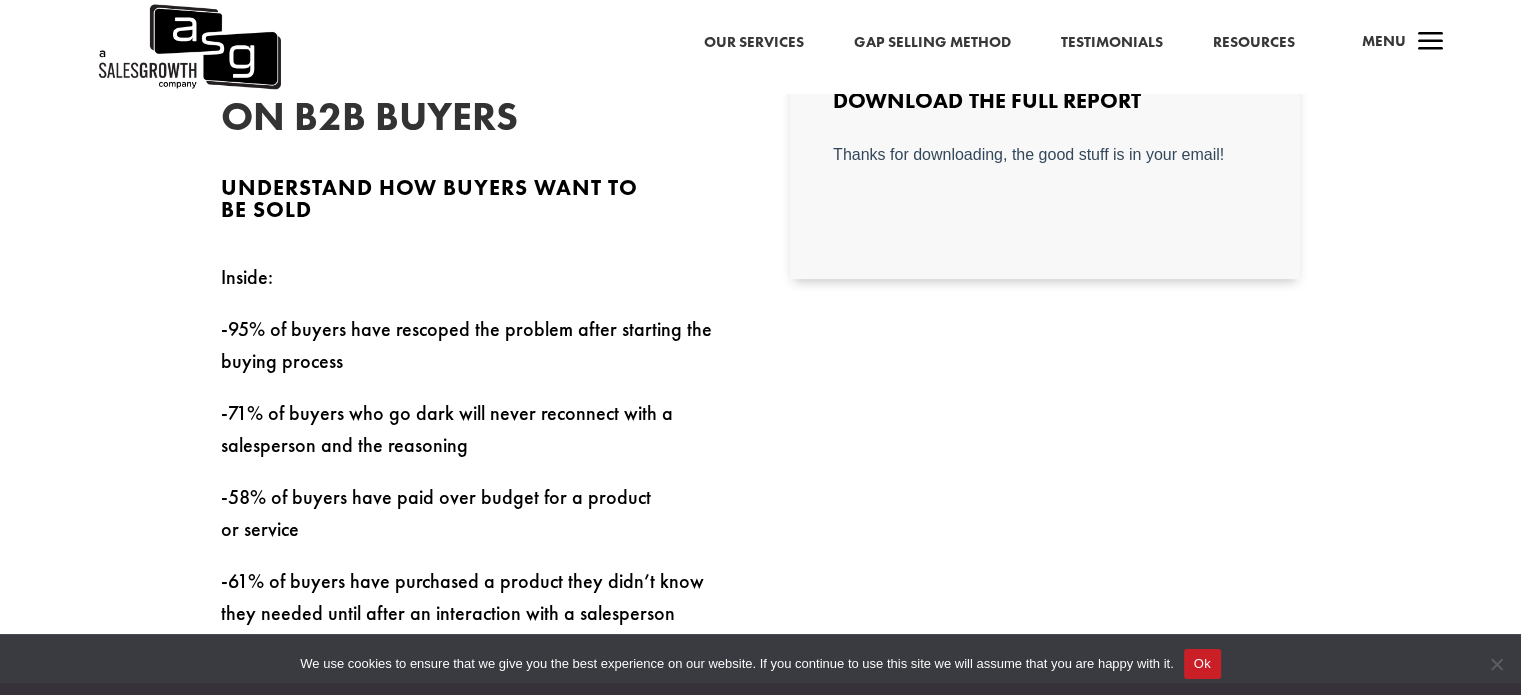 scroll, scrollTop: 424, scrollLeft: 0, axis: vertical 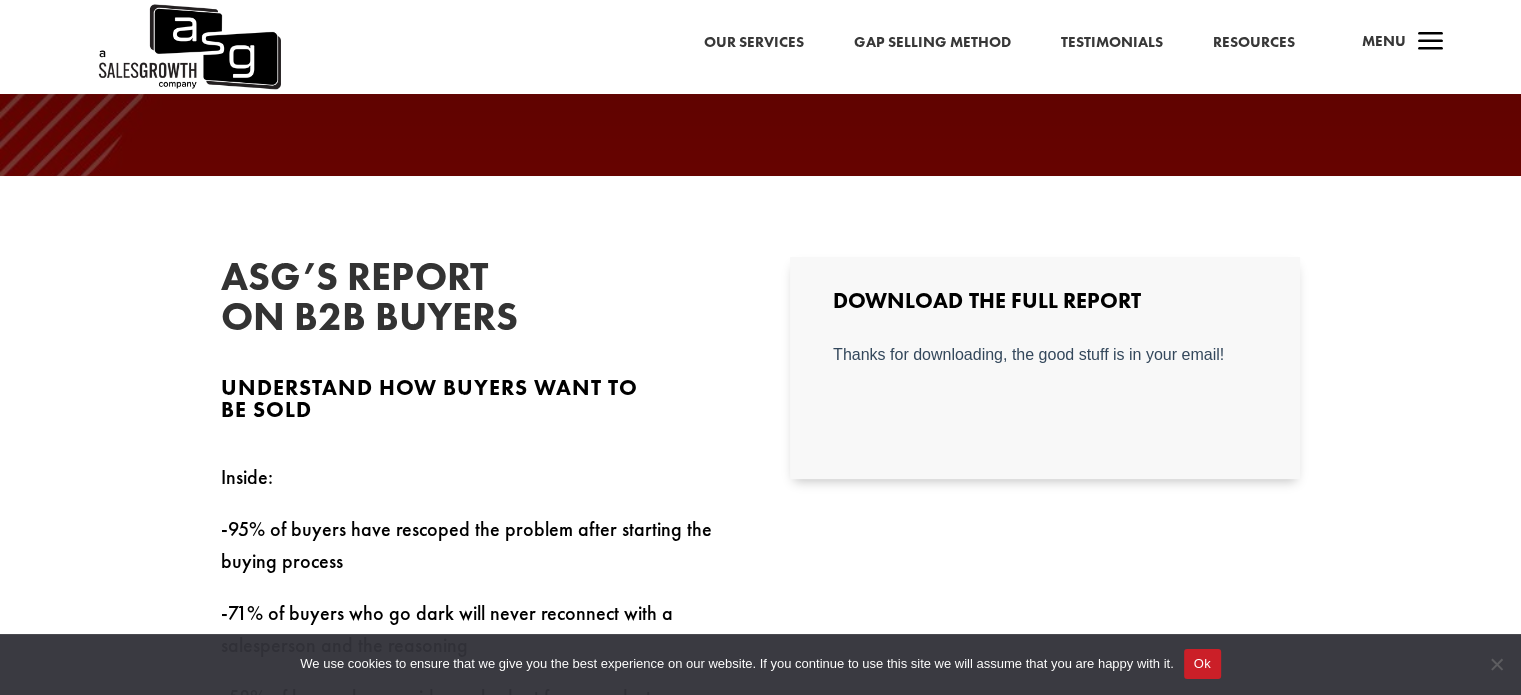 click on "Download the Full Report" at bounding box center [1045, 367] 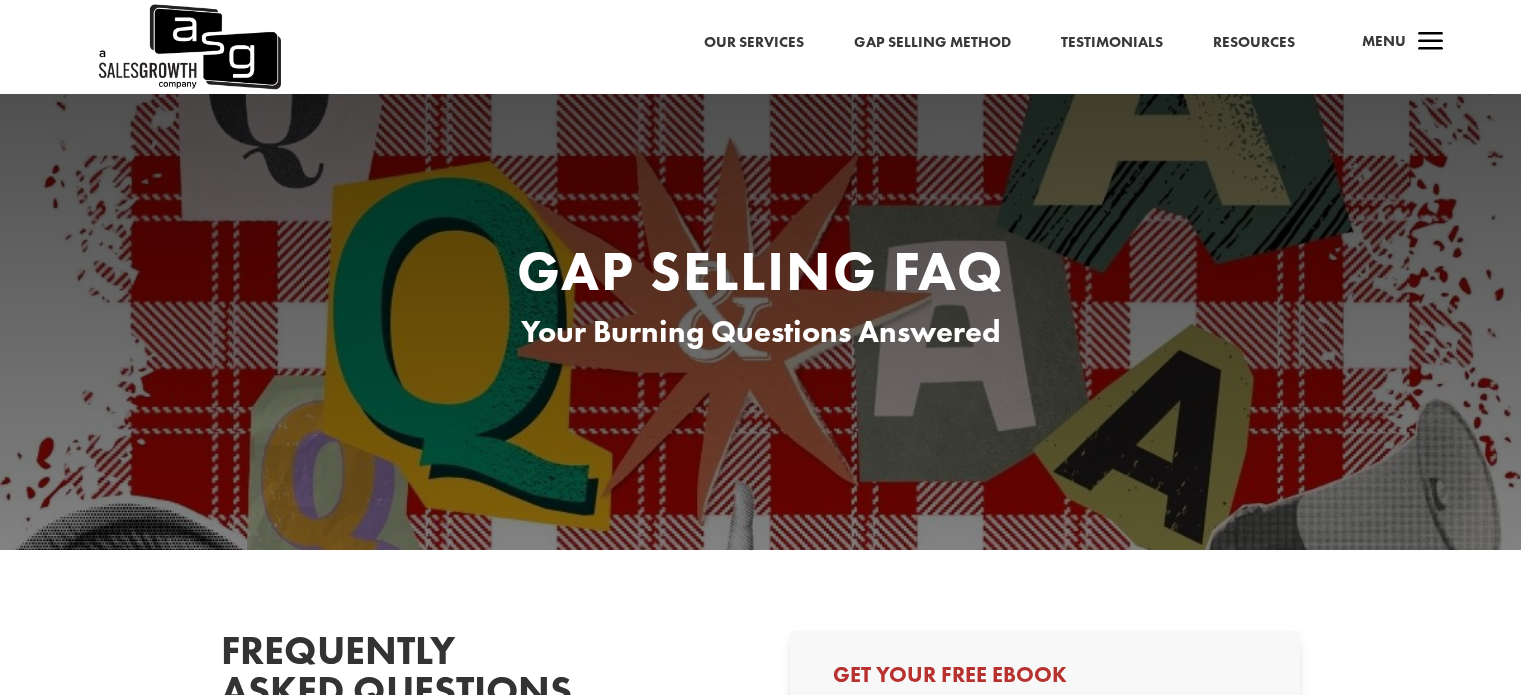 scroll, scrollTop: 0, scrollLeft: 0, axis: both 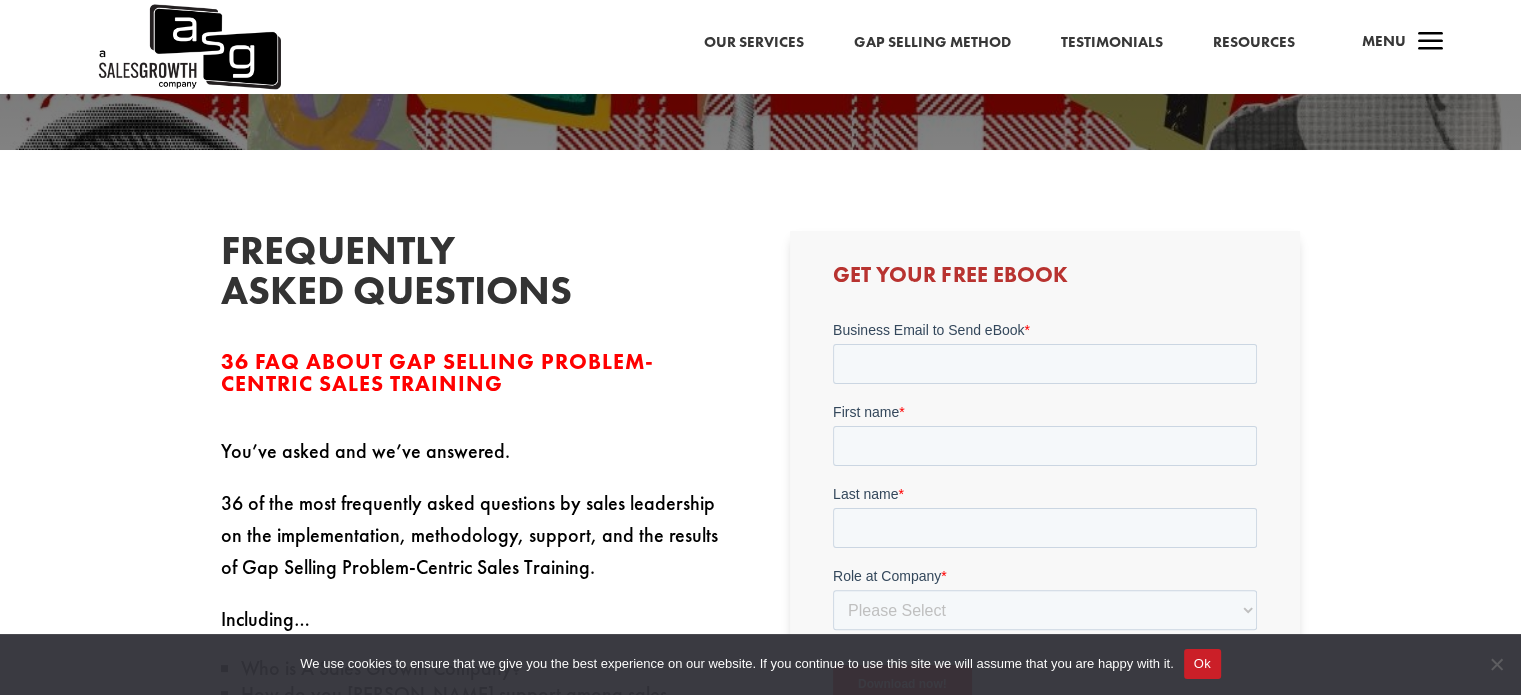 click on "Business Email to Send eBook" at bounding box center [928, 330] 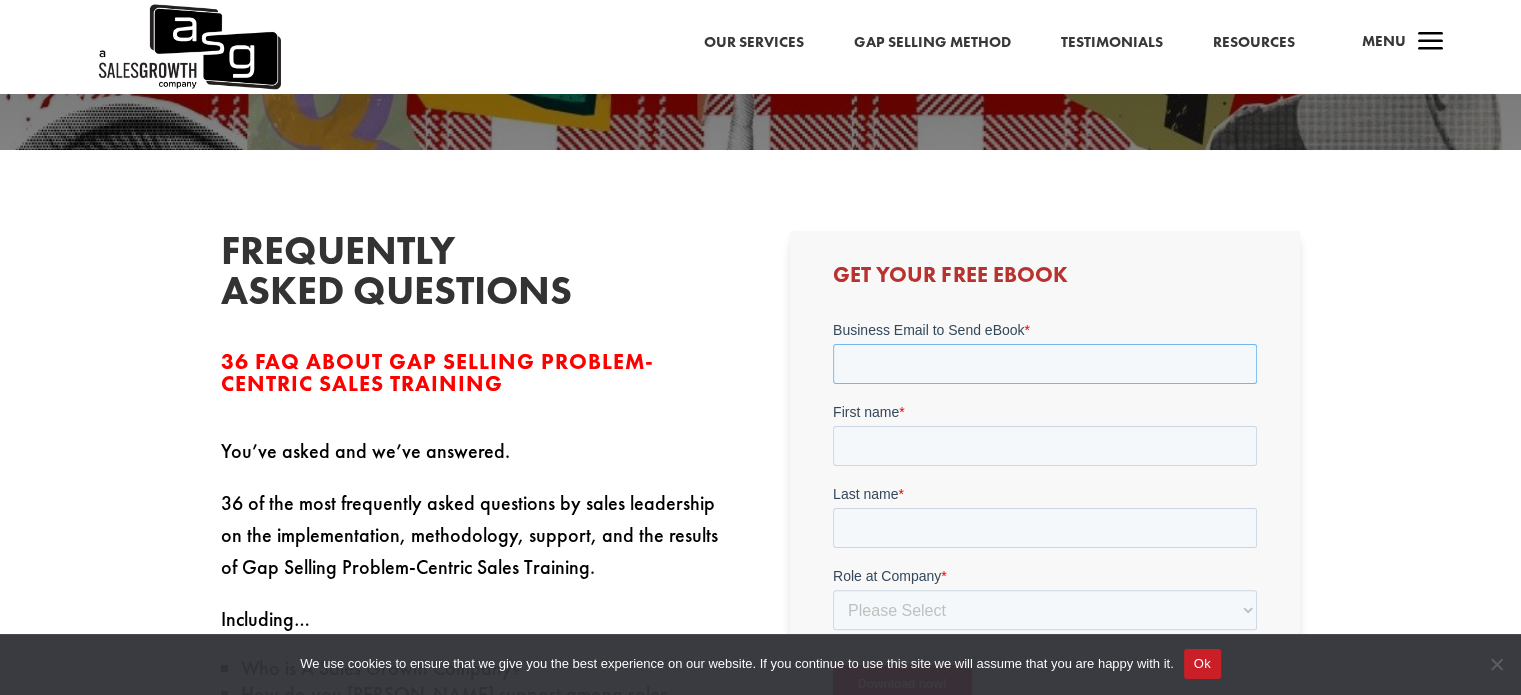 click on "Business Email to Send eBook *" at bounding box center [1045, 364] 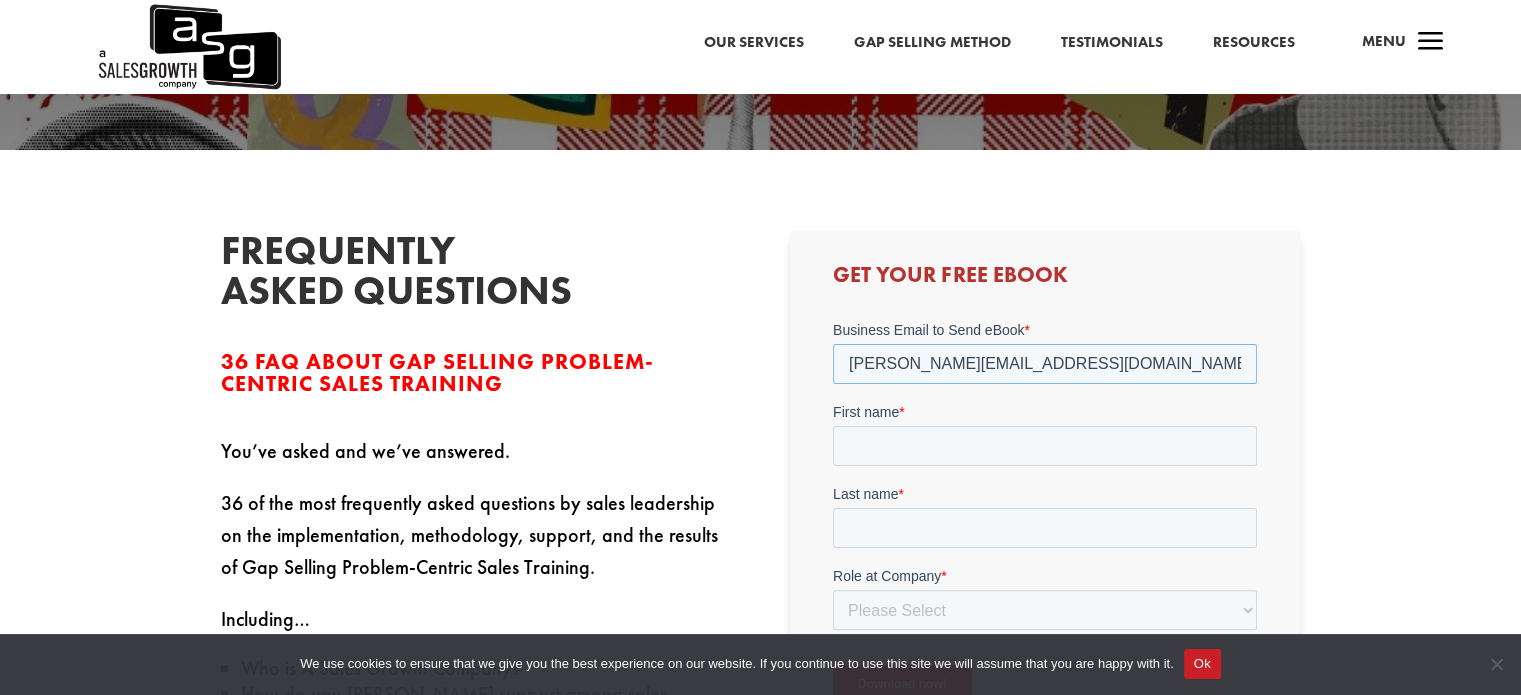 type on "elijah@trymanaged.com" 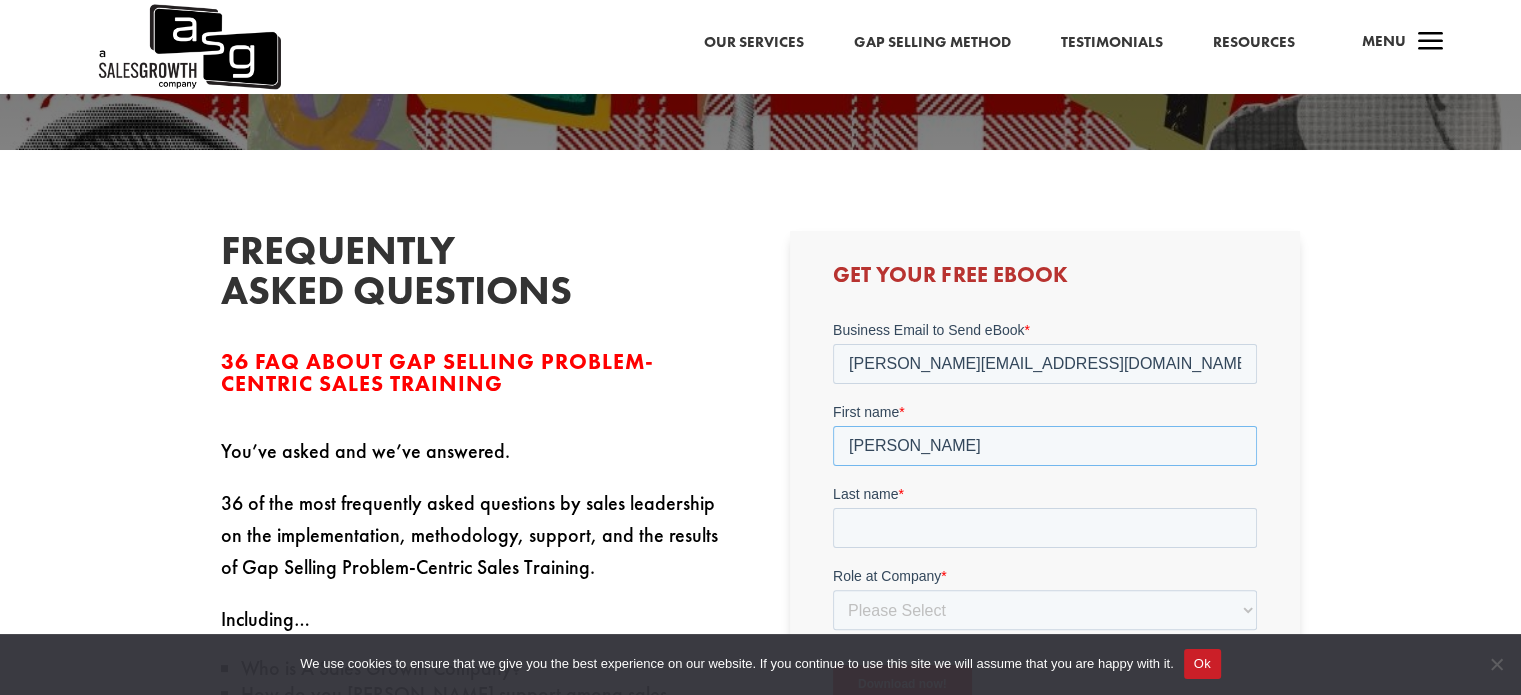type on "Elijah John" 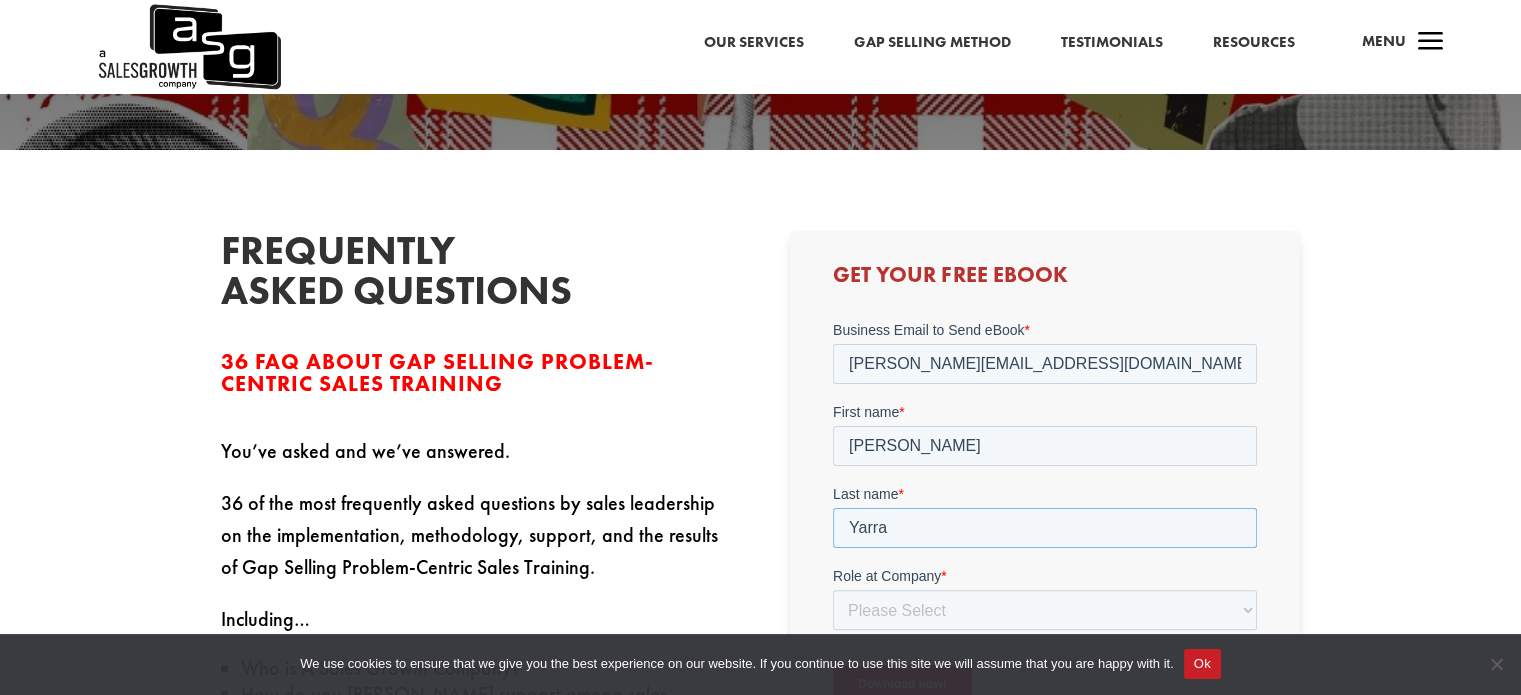 type on "Yarra" 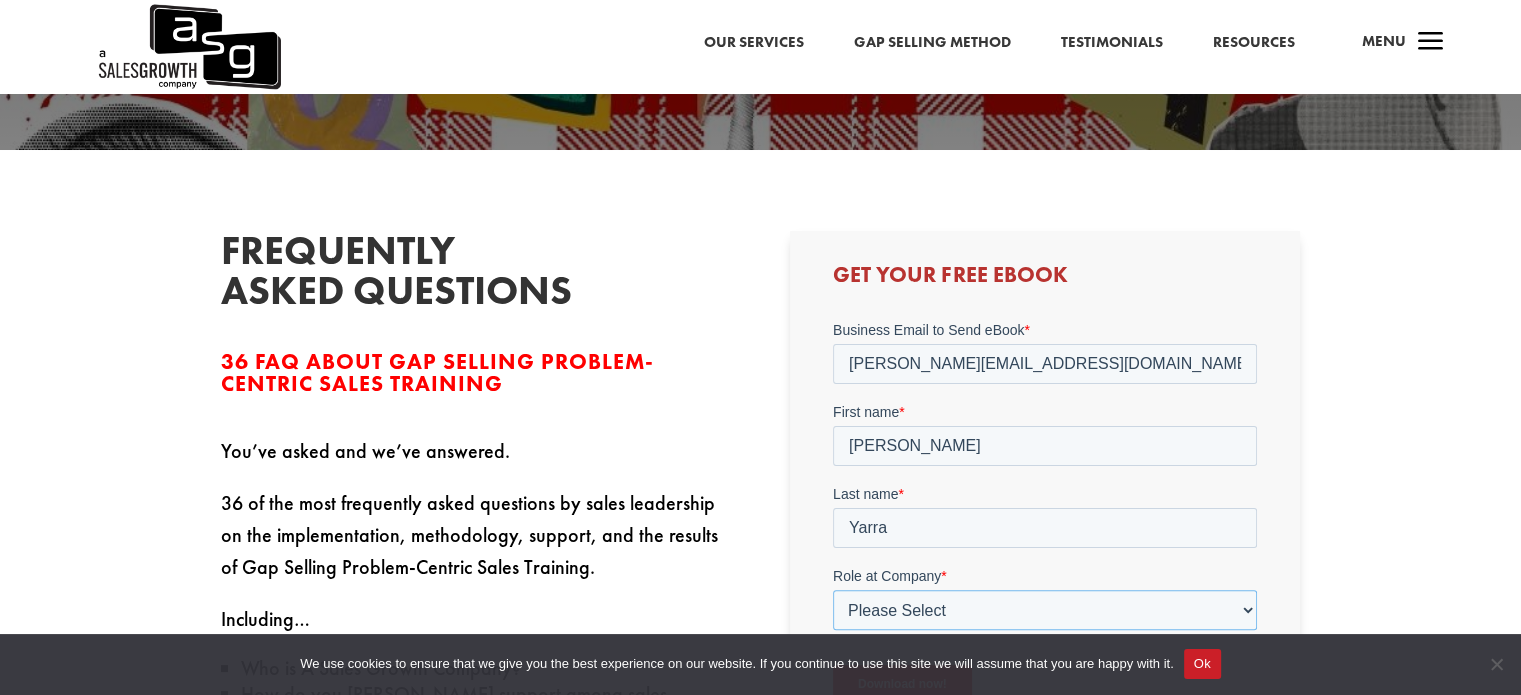 select on "Director/Manager (Sales Director, Regional Sales Manager, etc)" 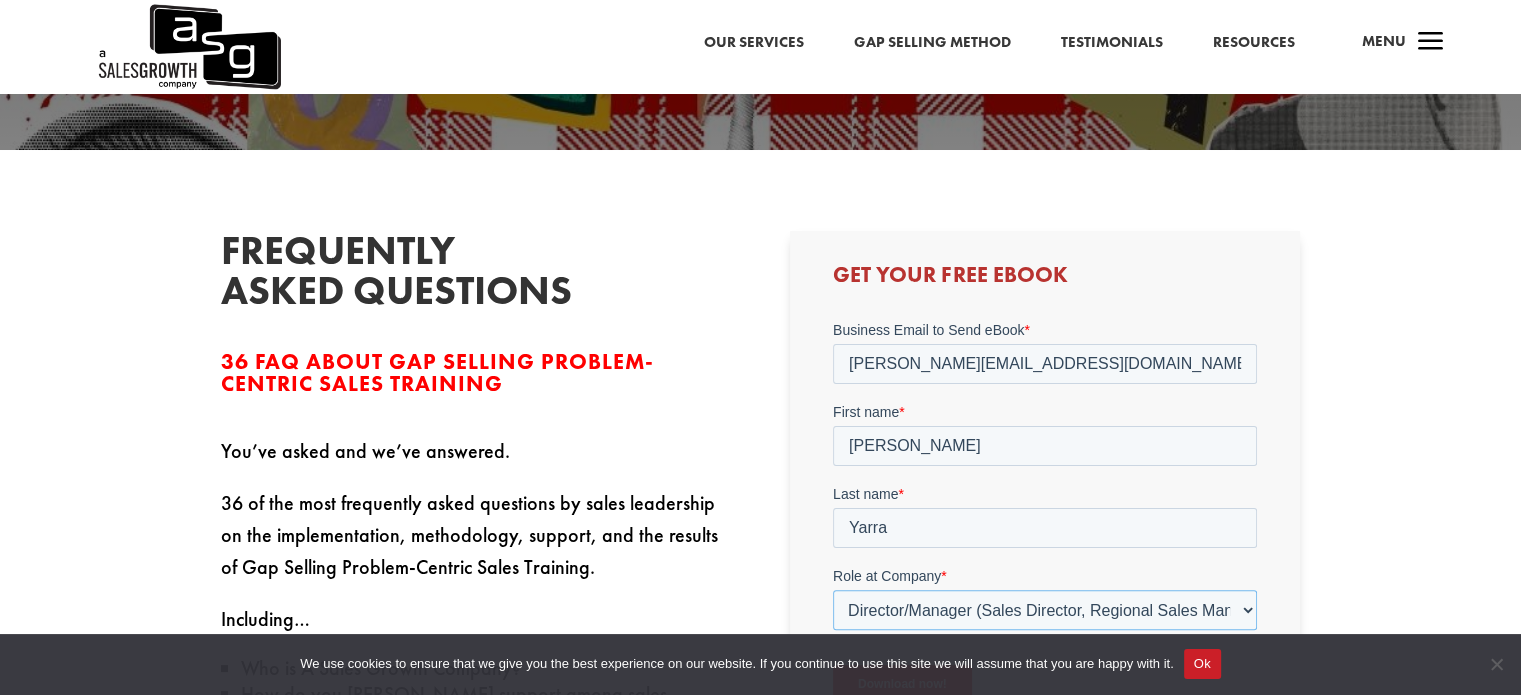 click on "Please Select C-Level (CRO, CSO, etc) Senior Leadership (VP of Sales, VP of Enablement, etc) Director/Manager (Sales Director, Regional Sales Manager, etc) Individual Contributor (AE, SDR, CSM, etc) Other" at bounding box center (1045, 610) 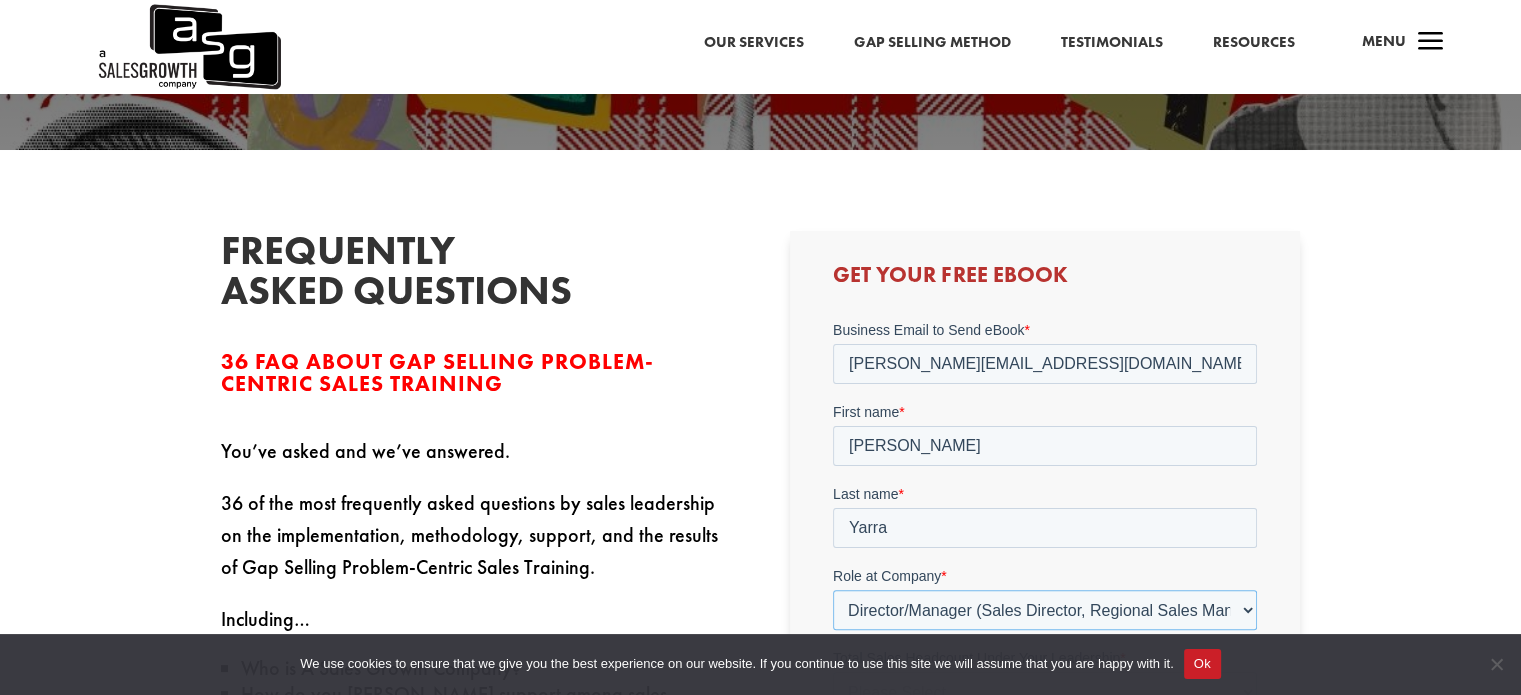 scroll, scrollTop: 600, scrollLeft: 0, axis: vertical 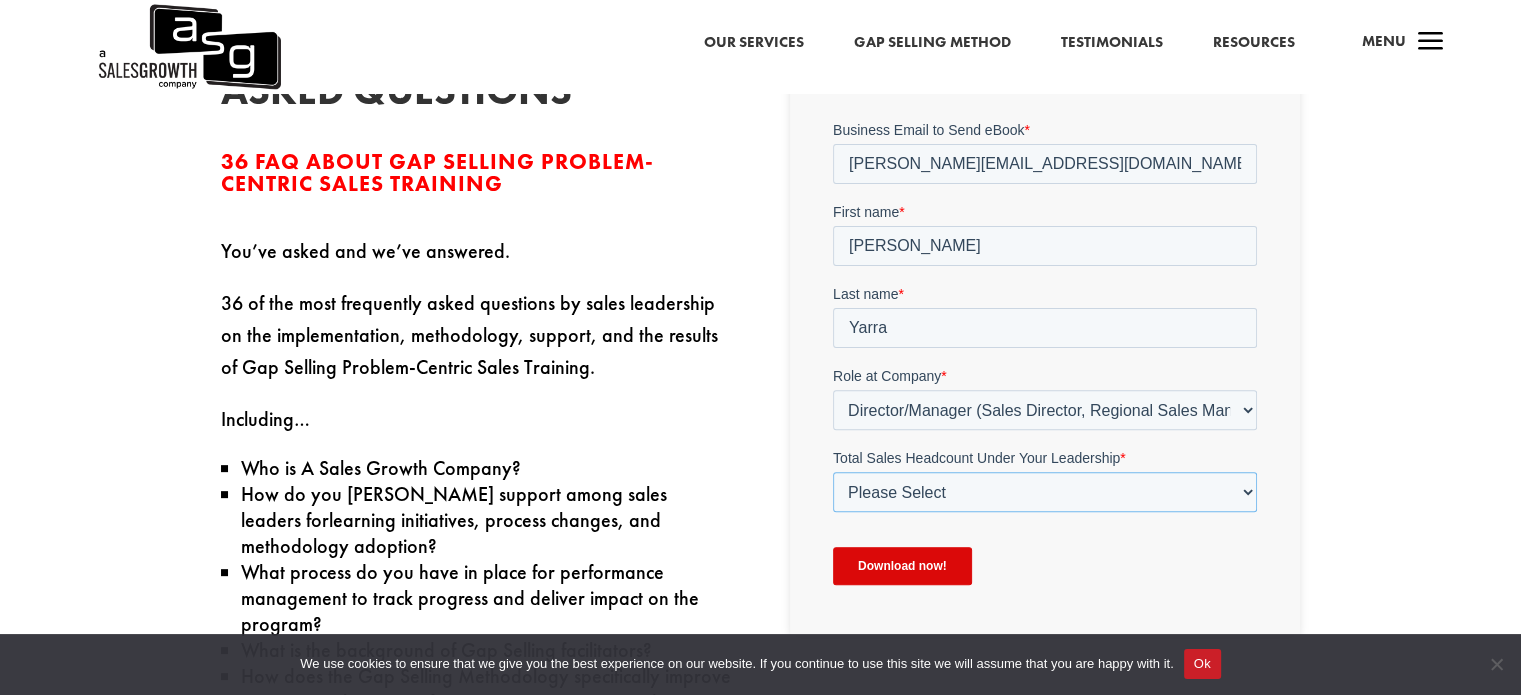 click on "Please Select Just Me 1-9 10-19 20-49 50-99 100+" at bounding box center (1045, 492) 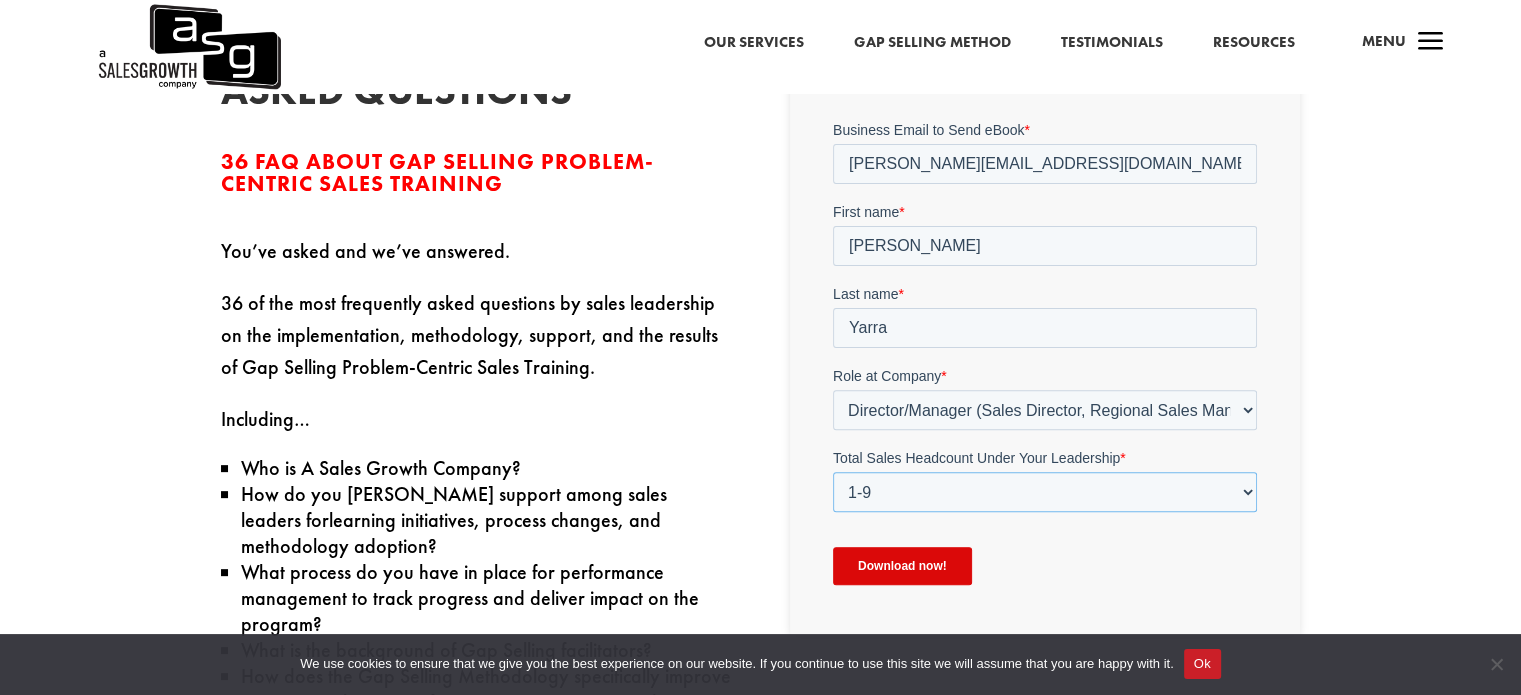 click on "Please Select Just Me 1-9 10-19 20-49 50-99 100+" at bounding box center (1045, 492) 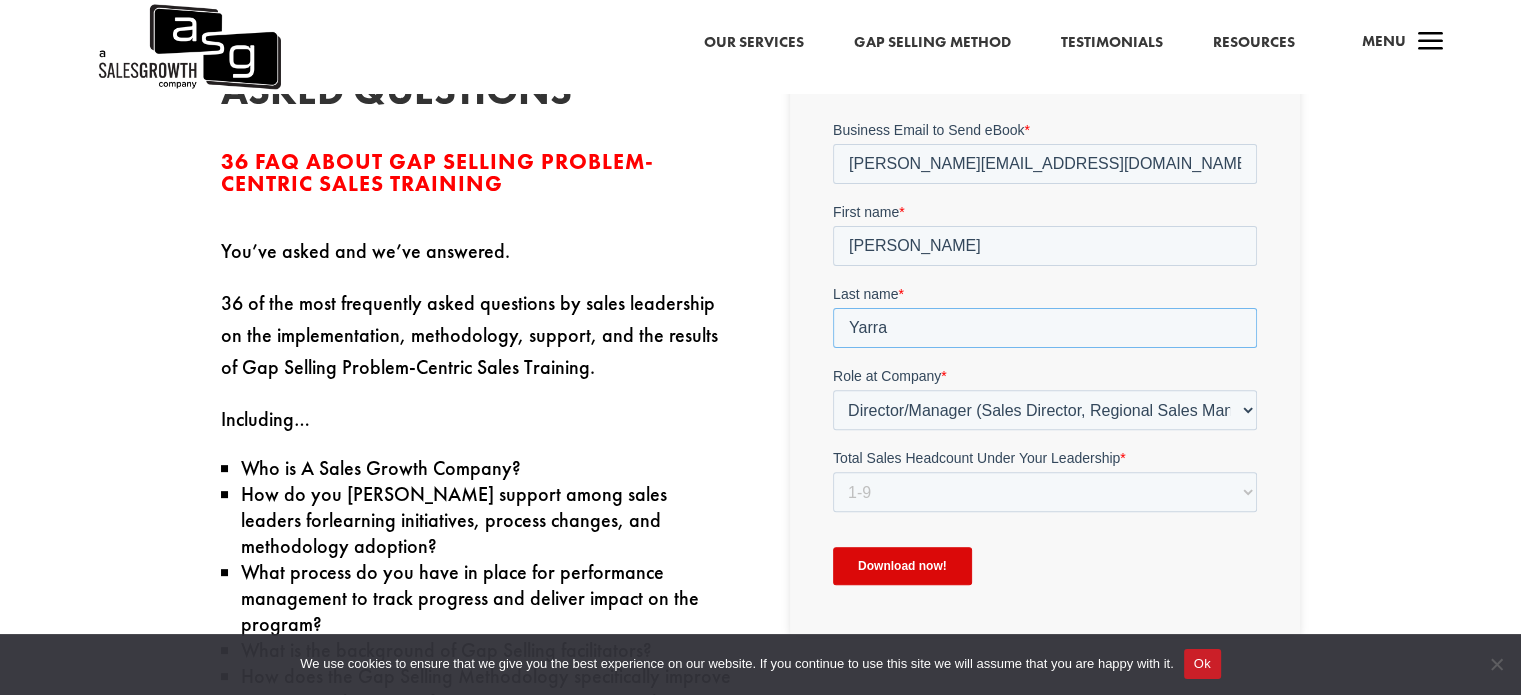click on "Yarra" at bounding box center (1045, 328) 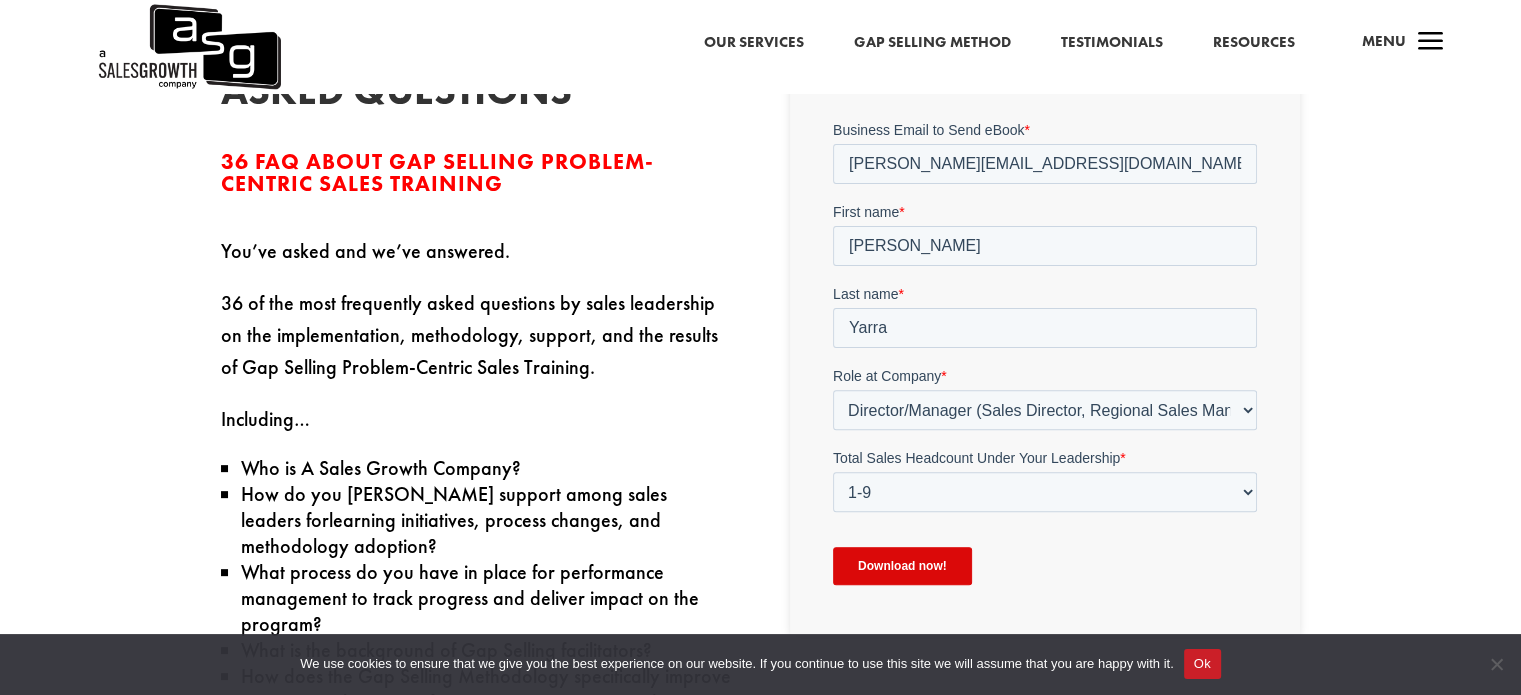 click on "Download now!" at bounding box center (902, 566) 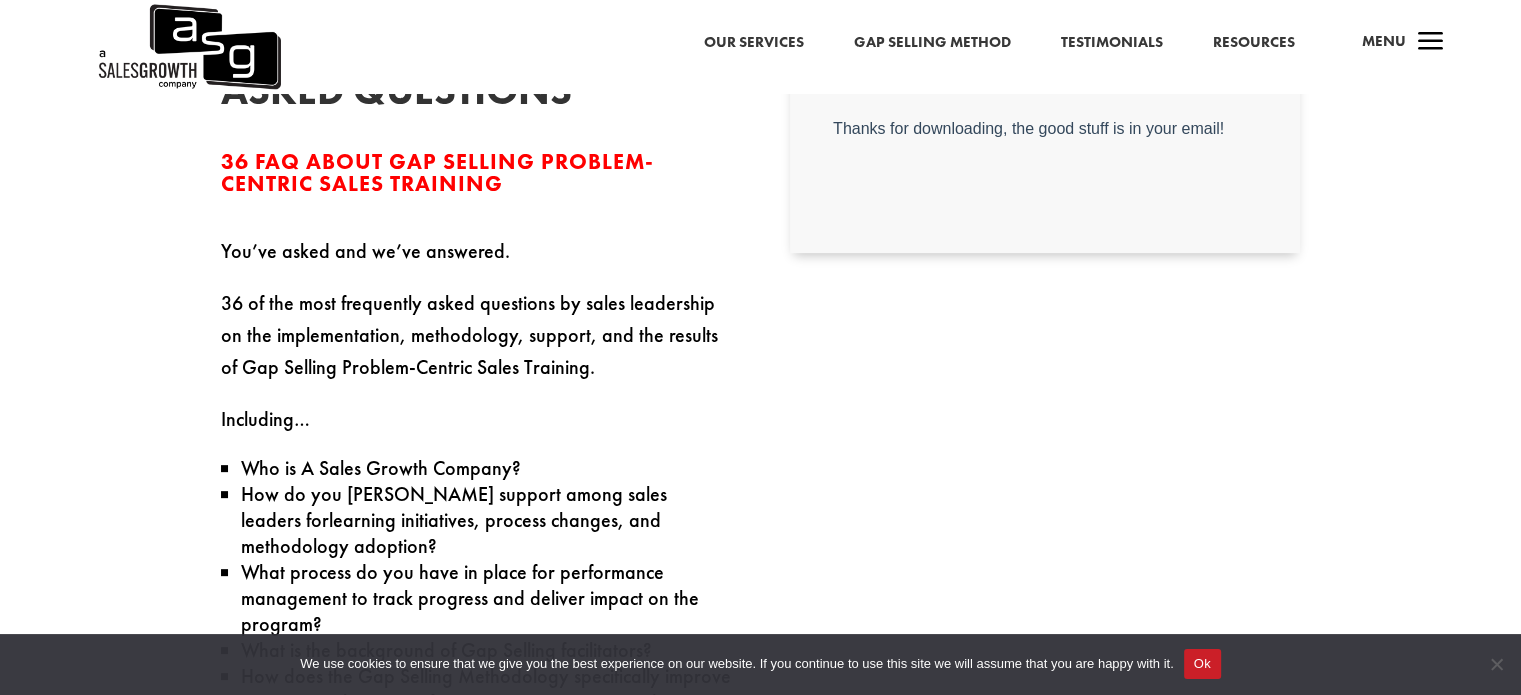 scroll, scrollTop: 400, scrollLeft: 0, axis: vertical 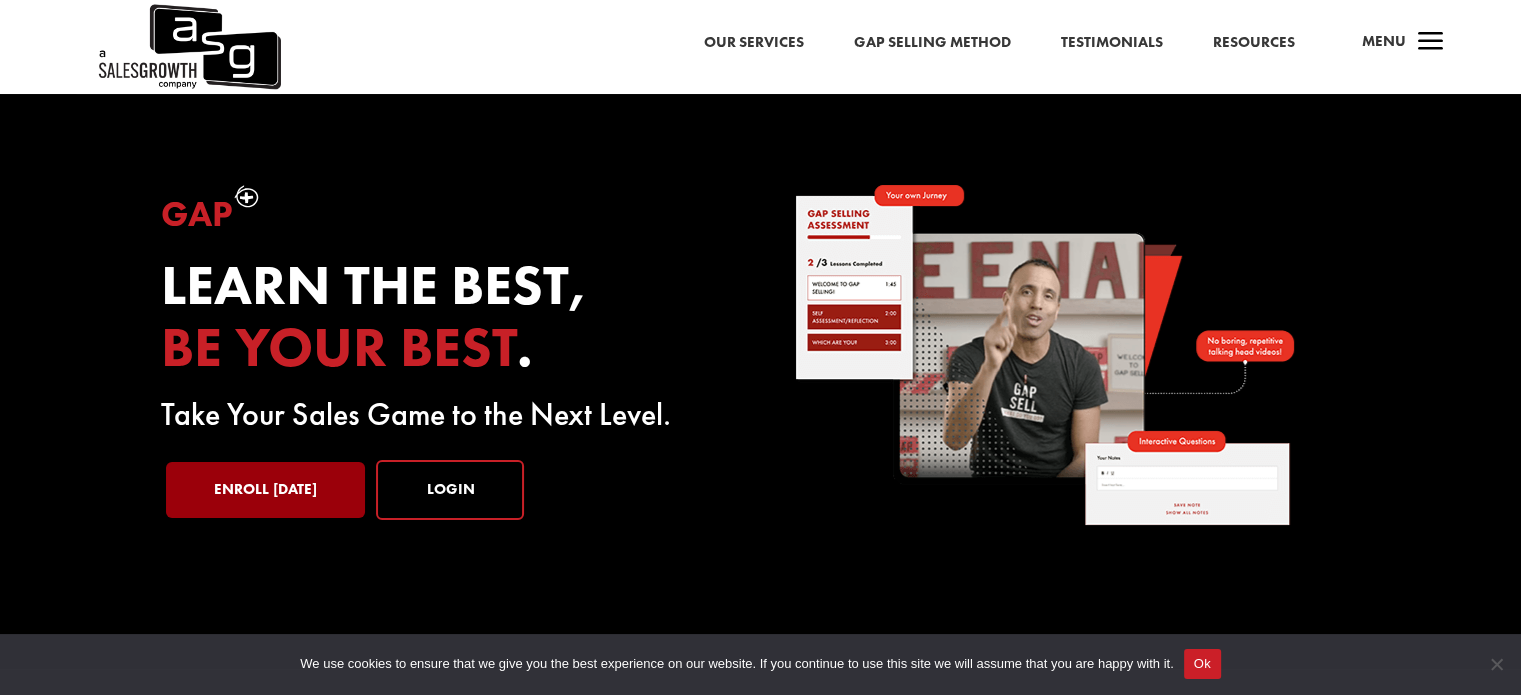 click on "Enroll [DATE]" at bounding box center [265, 490] 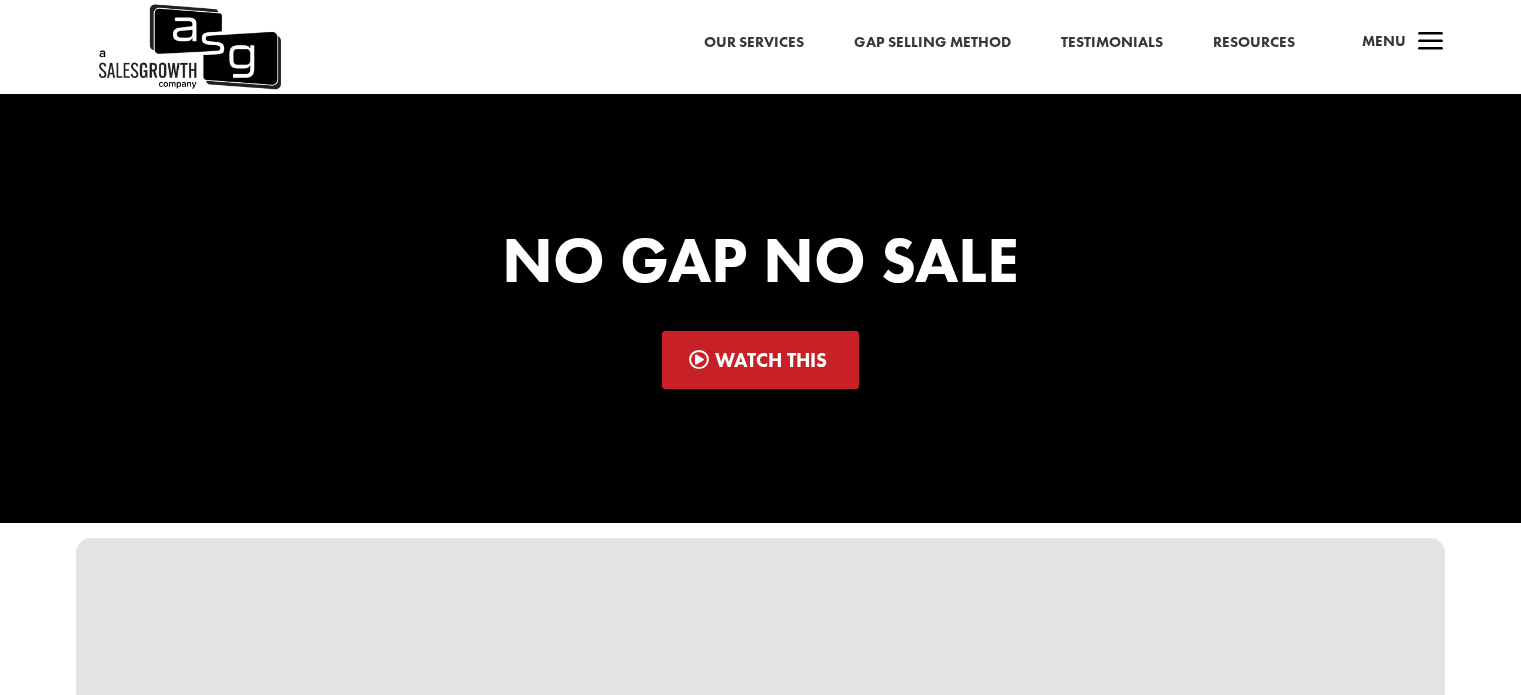 scroll, scrollTop: 0, scrollLeft: 0, axis: both 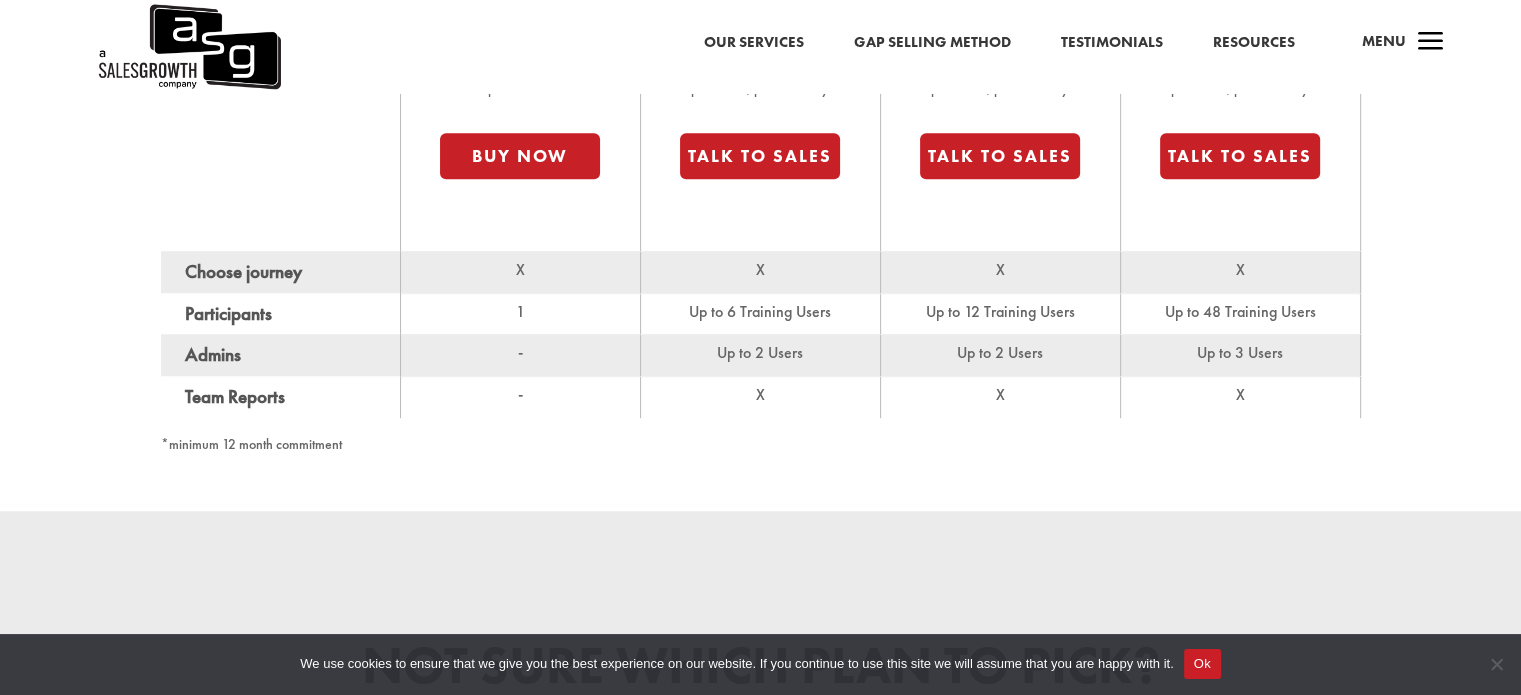 click on "X" at bounding box center [521, 272] 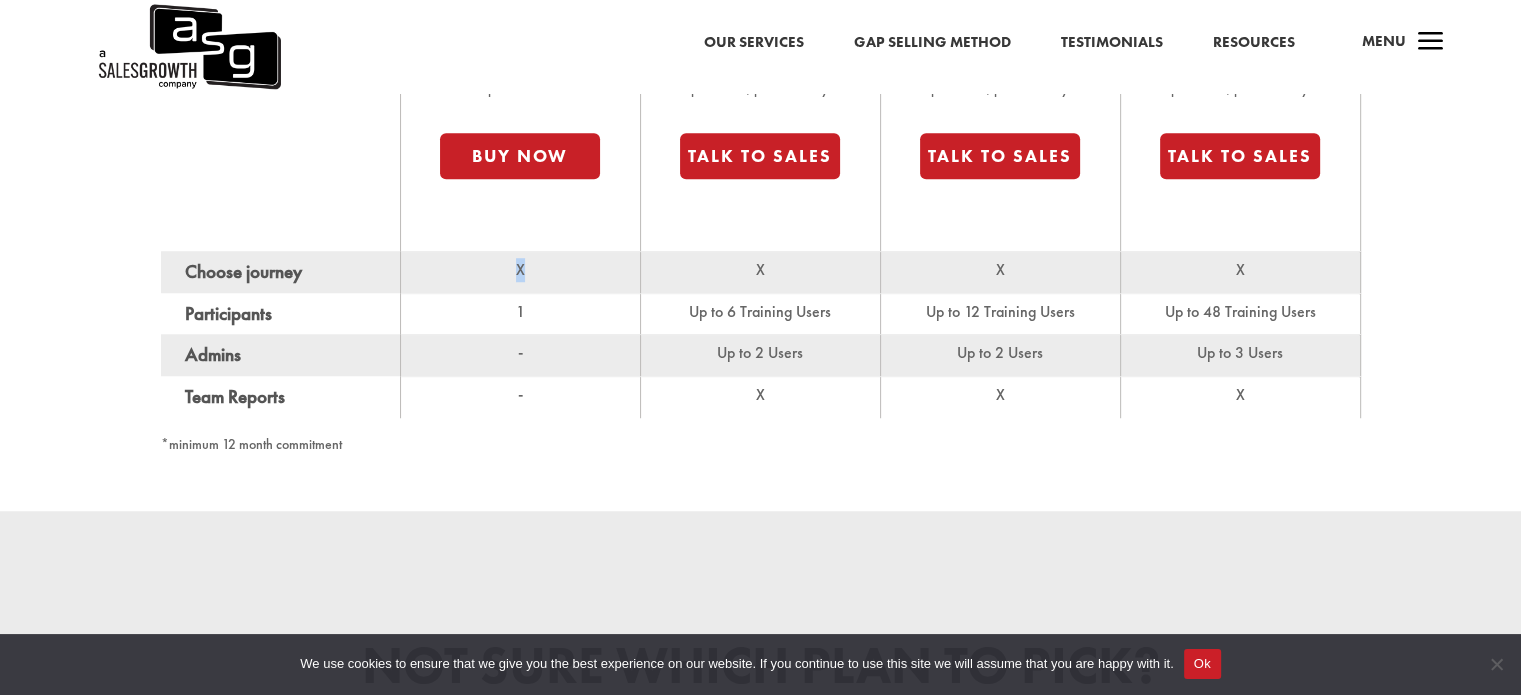 click on "X" at bounding box center (521, 272) 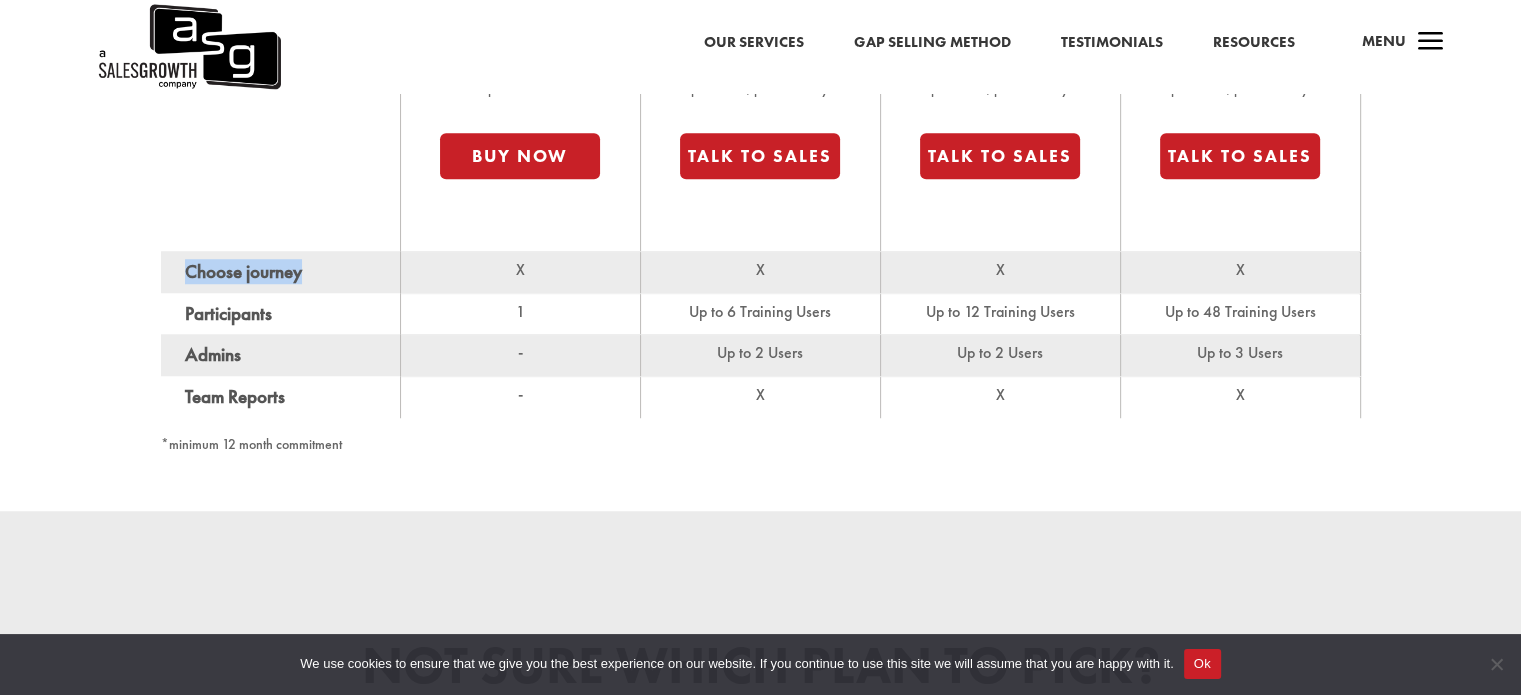 drag, startPoint x: 469, startPoint y: 275, endPoint x: 1281, endPoint y: 247, distance: 812.4826 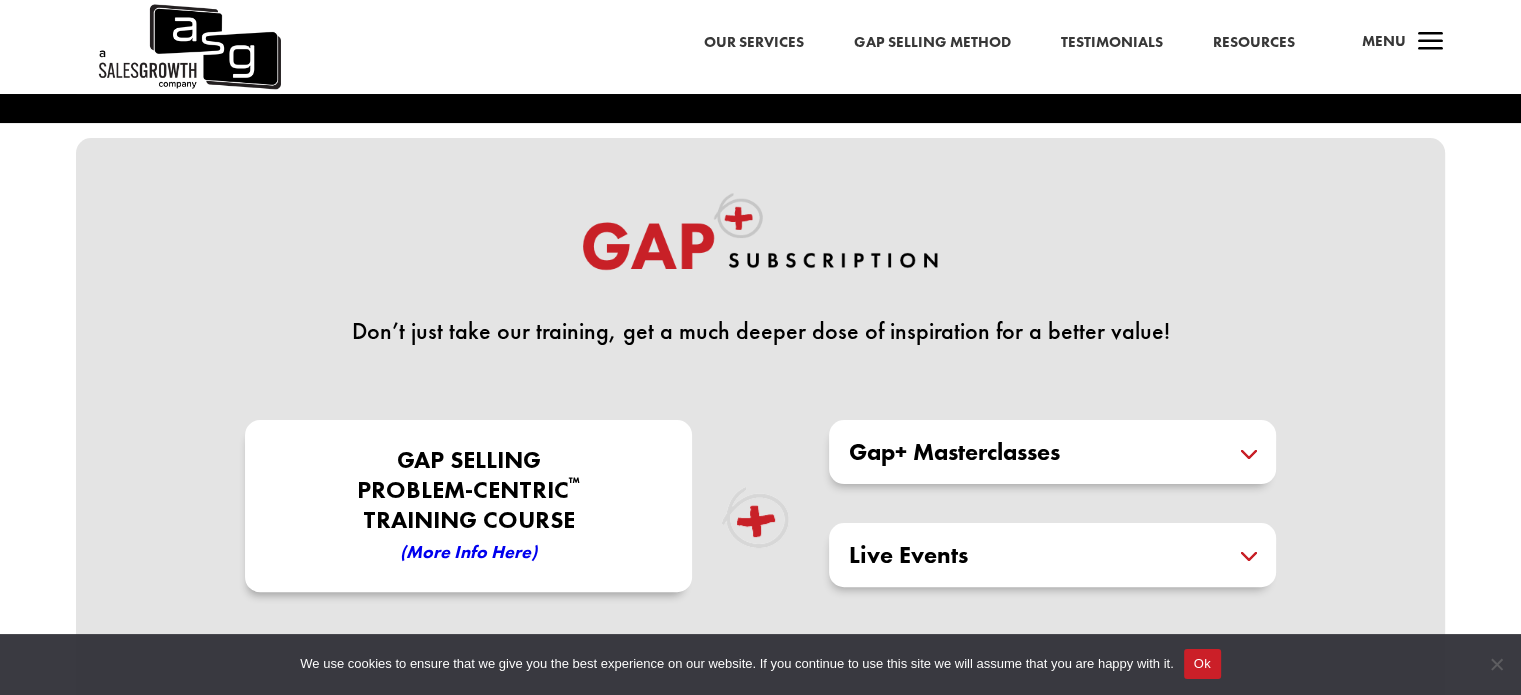 scroll, scrollTop: 600, scrollLeft: 0, axis: vertical 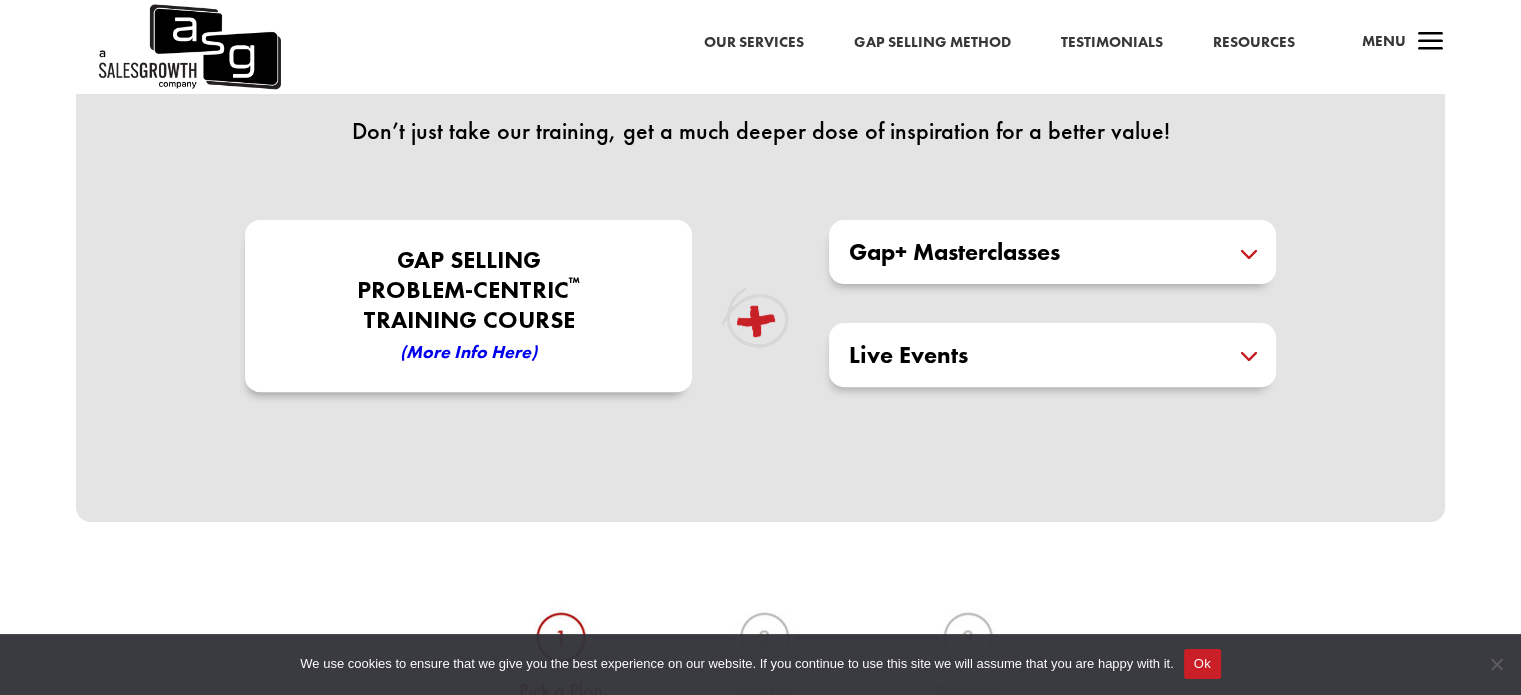 click on "Gap+ Masterclasses" at bounding box center [1052, 252] 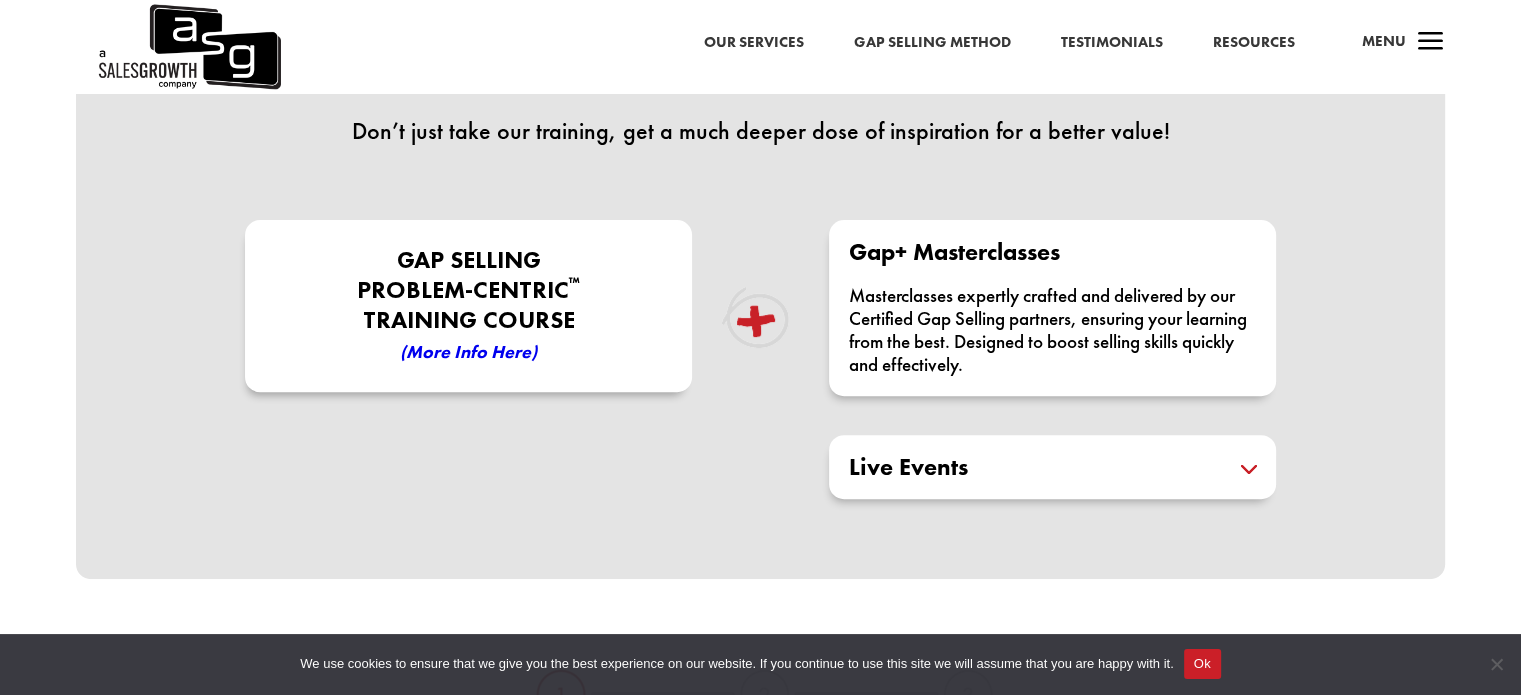 click on "Live Events" at bounding box center [1052, 467] 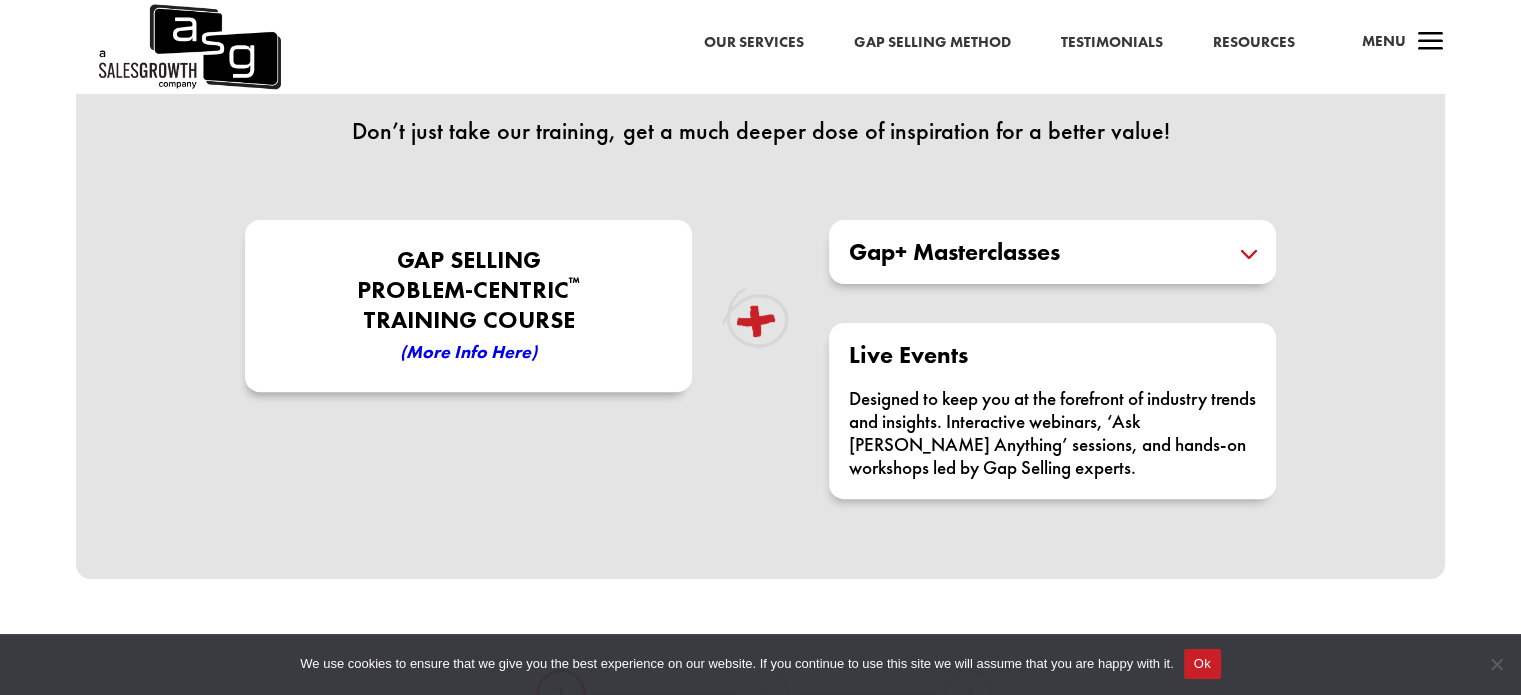 click on "Gap Selling Problem-Centric ™ Training COURSE (More Info here)
Placeholder - close all items
Gap+ Masterclasses
Masterclasses expertly crafted and delivered by our Certified Gap Selling partners, ensuring your learning from the best. Designed to boost selling skills quickly and effectively.
Live Events
Designed to keep you at the forefront of industry trends and insights. Interactive webinars, ‘Ask Keenan Anything’ sessions, and hands-on workshops led by Gap Selling experts." at bounding box center (760, 359) 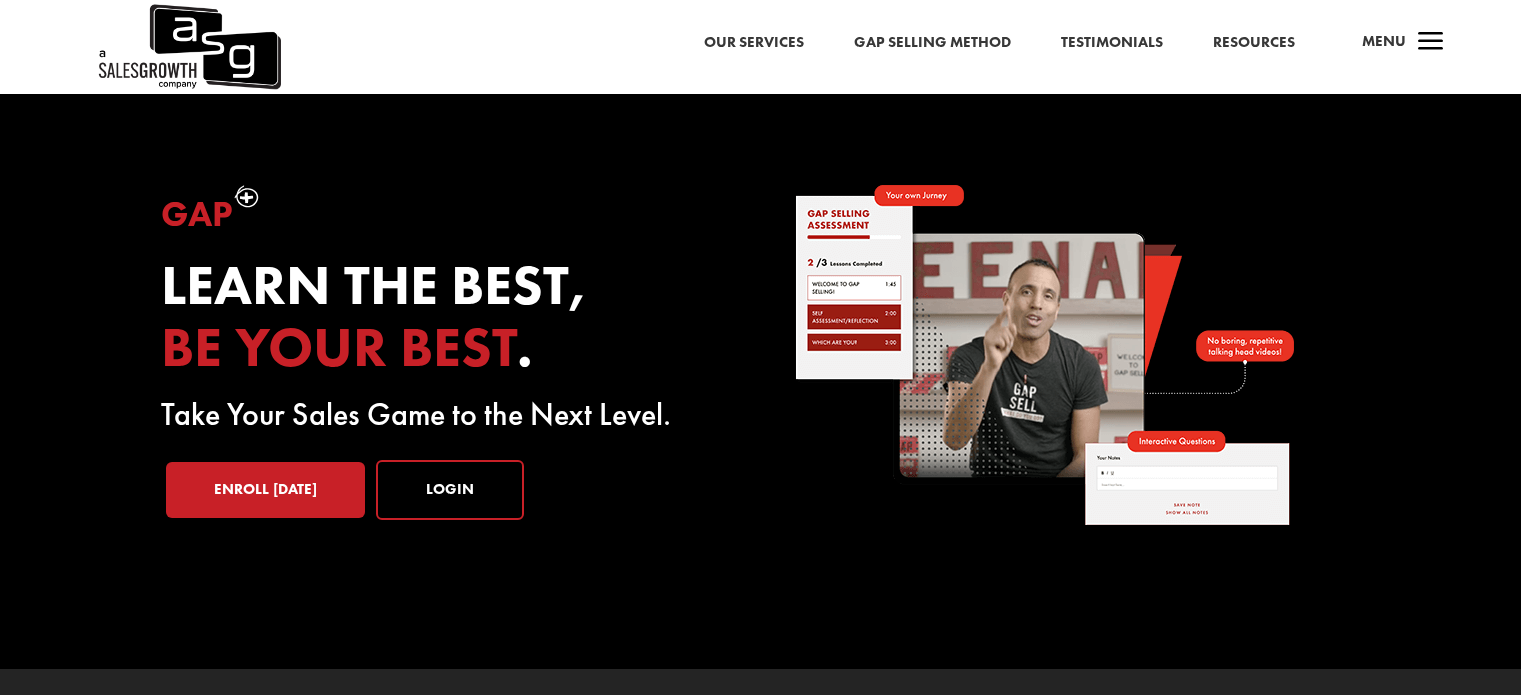 scroll, scrollTop: 0, scrollLeft: 0, axis: both 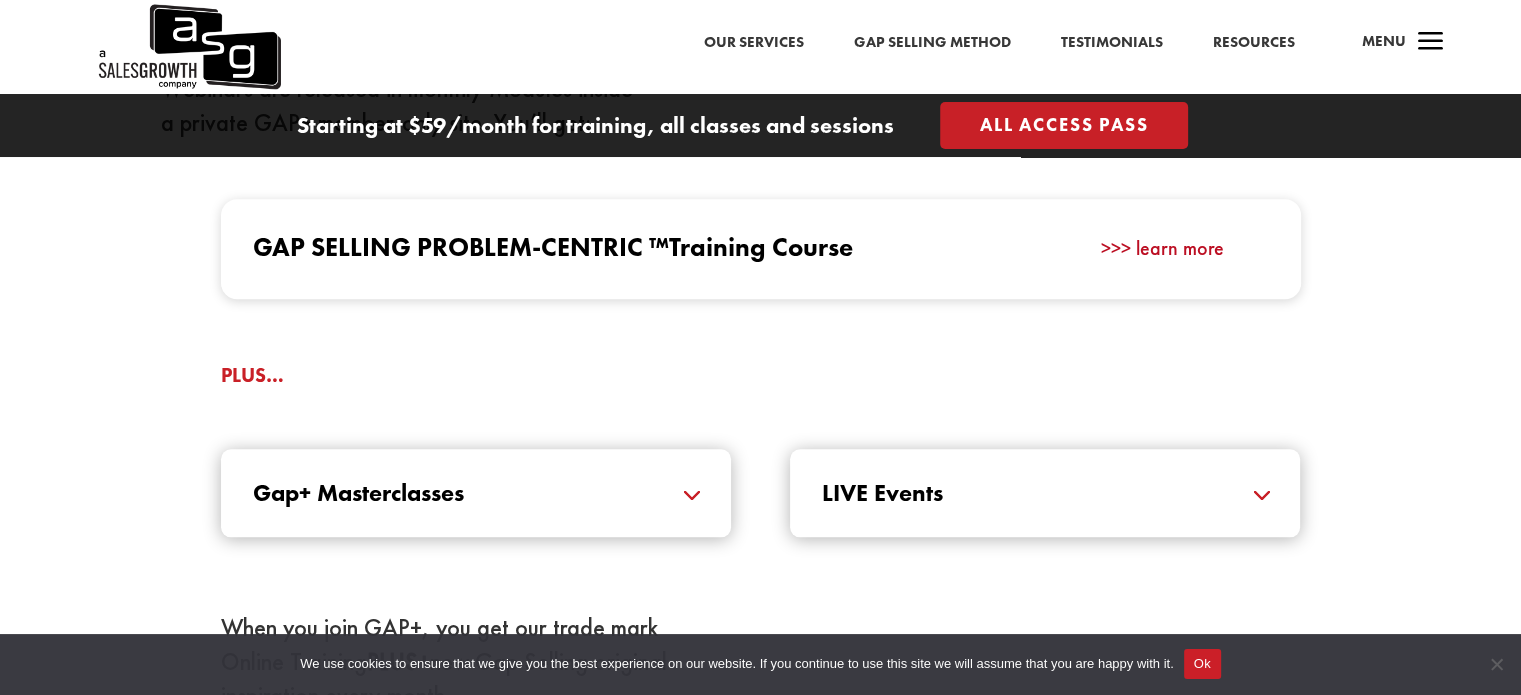 click on ">>> learn more" at bounding box center (1162, 248) 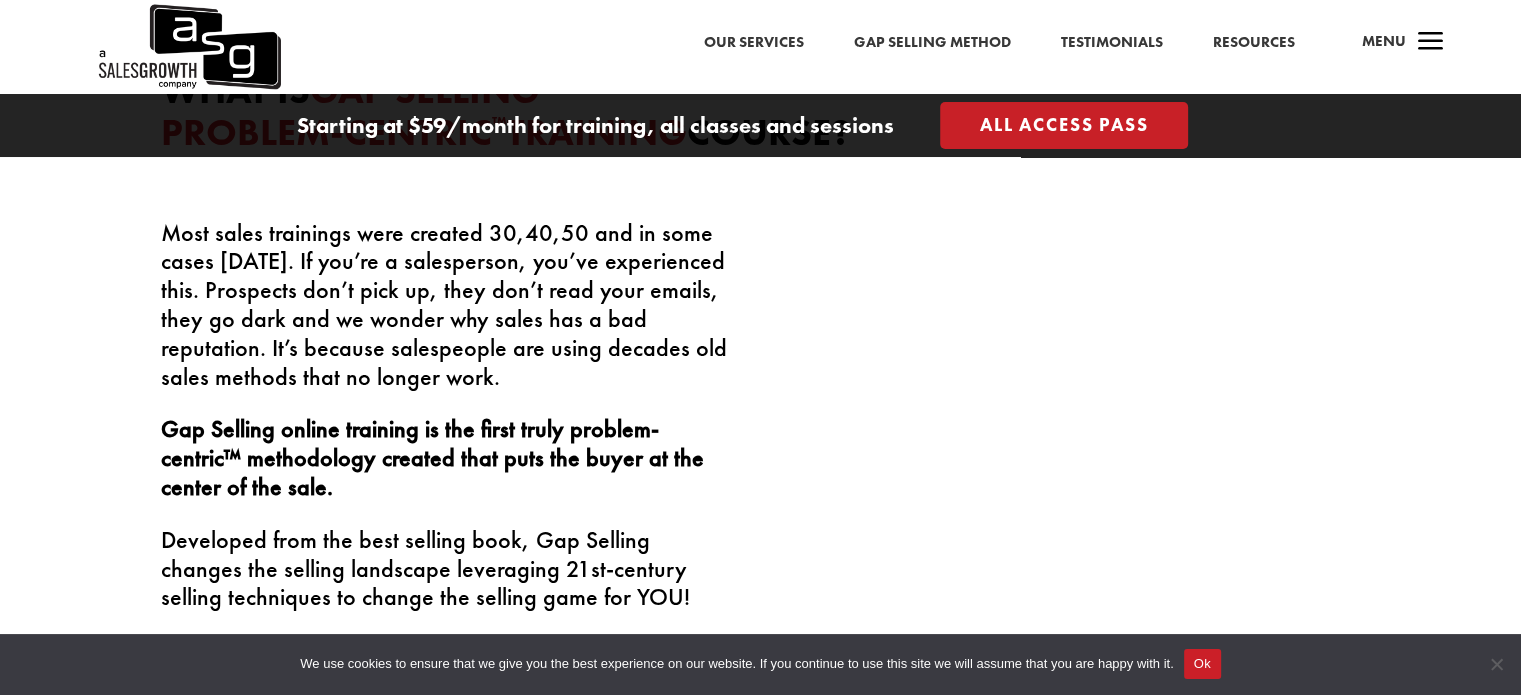 scroll, scrollTop: 4028, scrollLeft: 0, axis: vertical 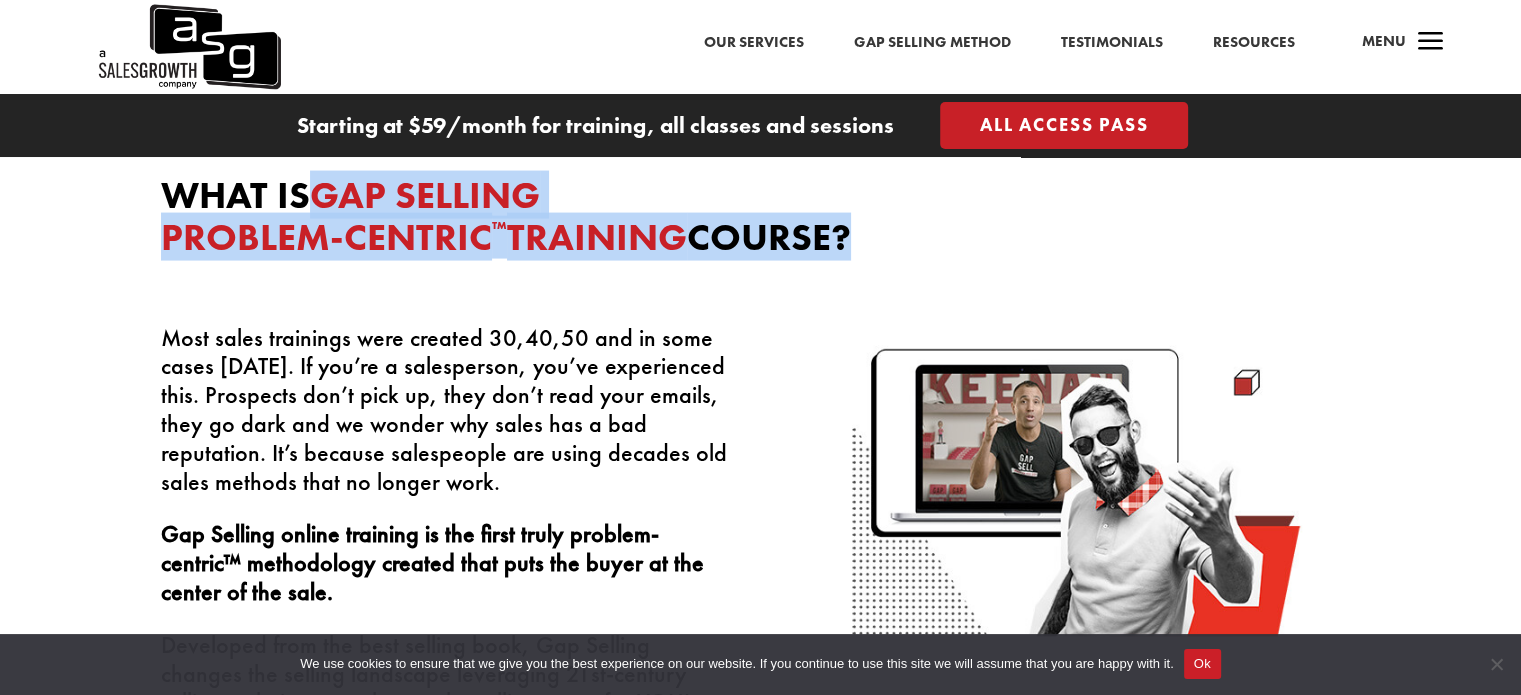 drag, startPoint x: 324, startPoint y: 173, endPoint x: 855, endPoint y: 240, distance: 535.21027 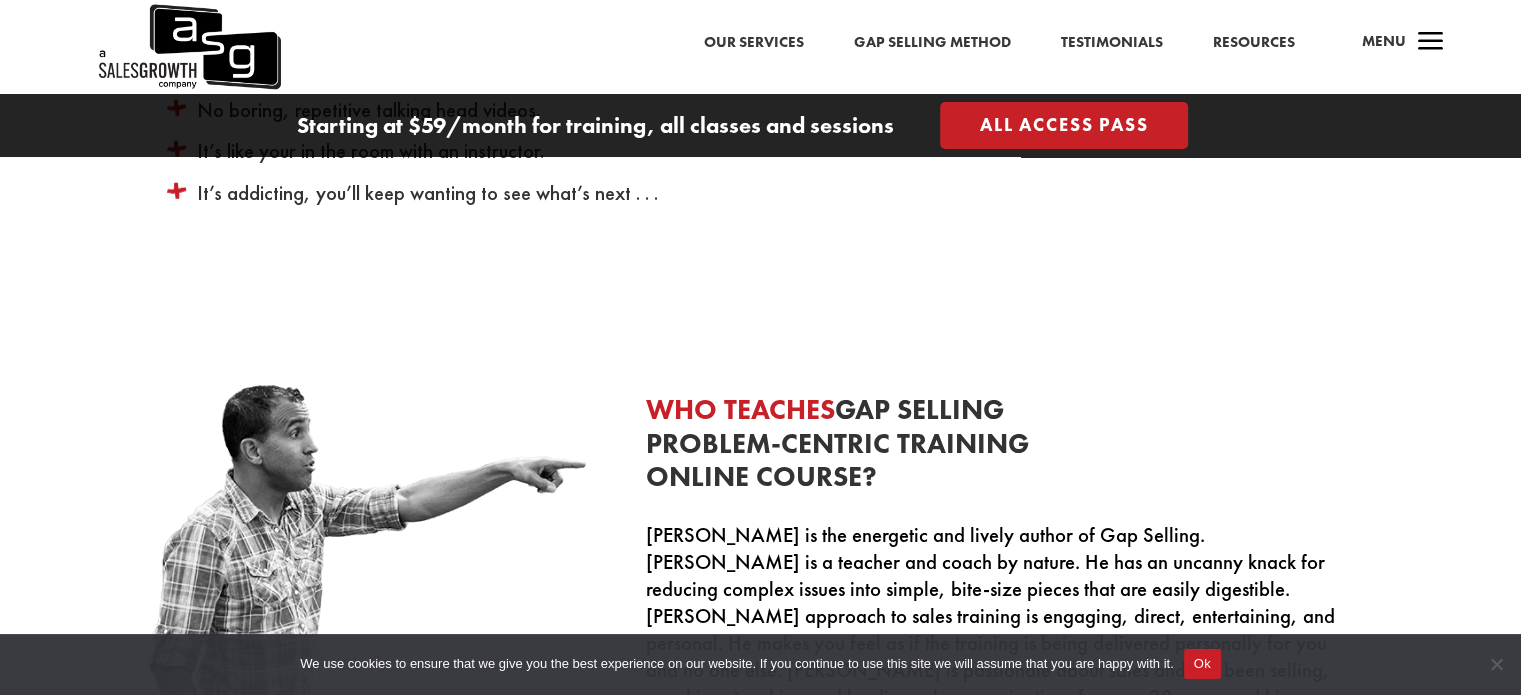 scroll, scrollTop: 5628, scrollLeft: 0, axis: vertical 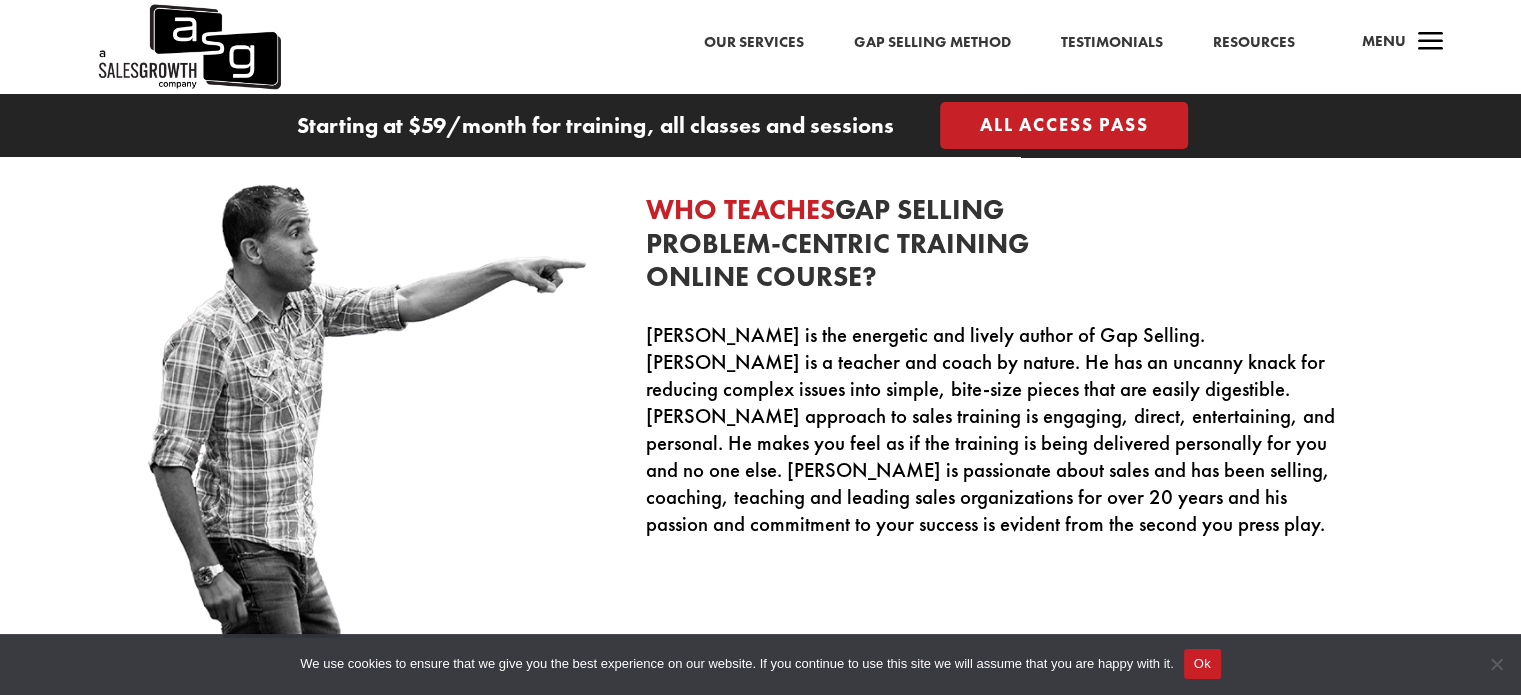 click on "All Access Pass" at bounding box center [1064, 125] 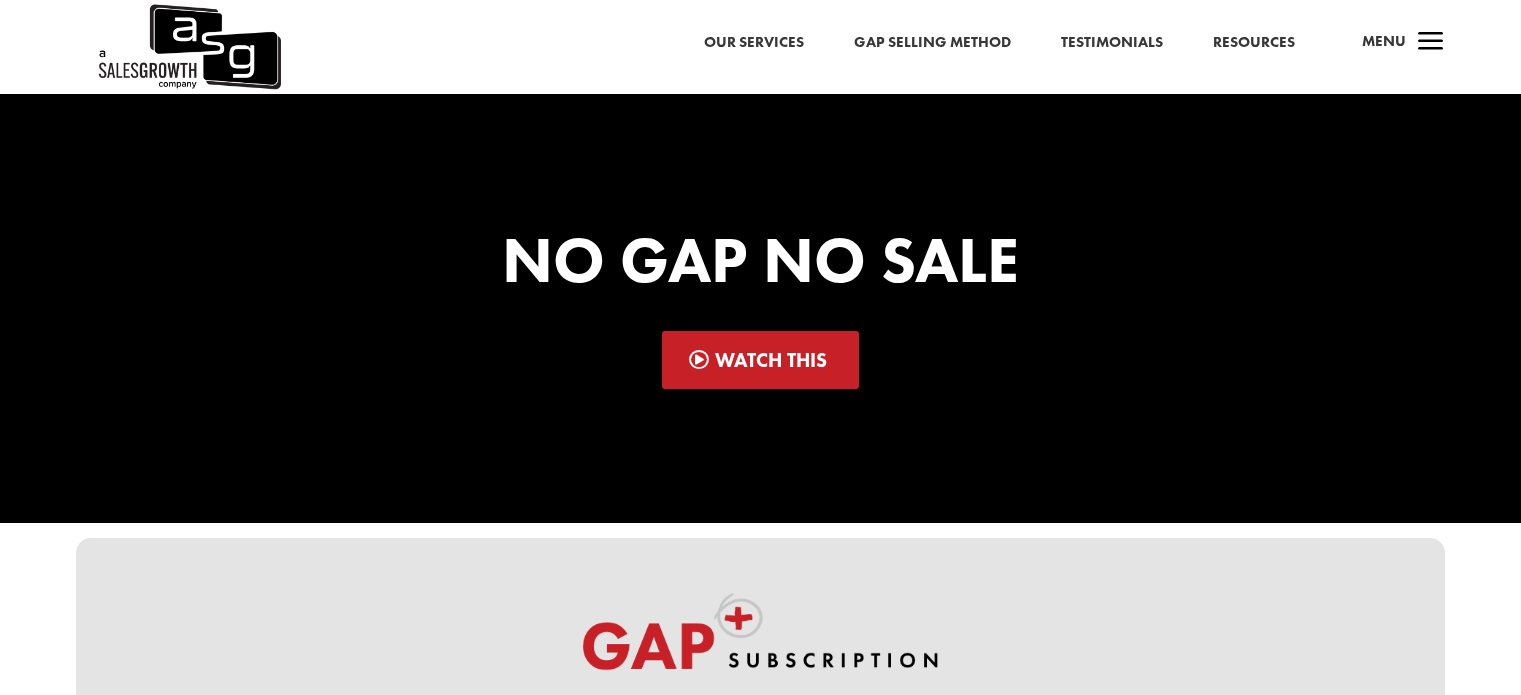 scroll, scrollTop: 0, scrollLeft: 0, axis: both 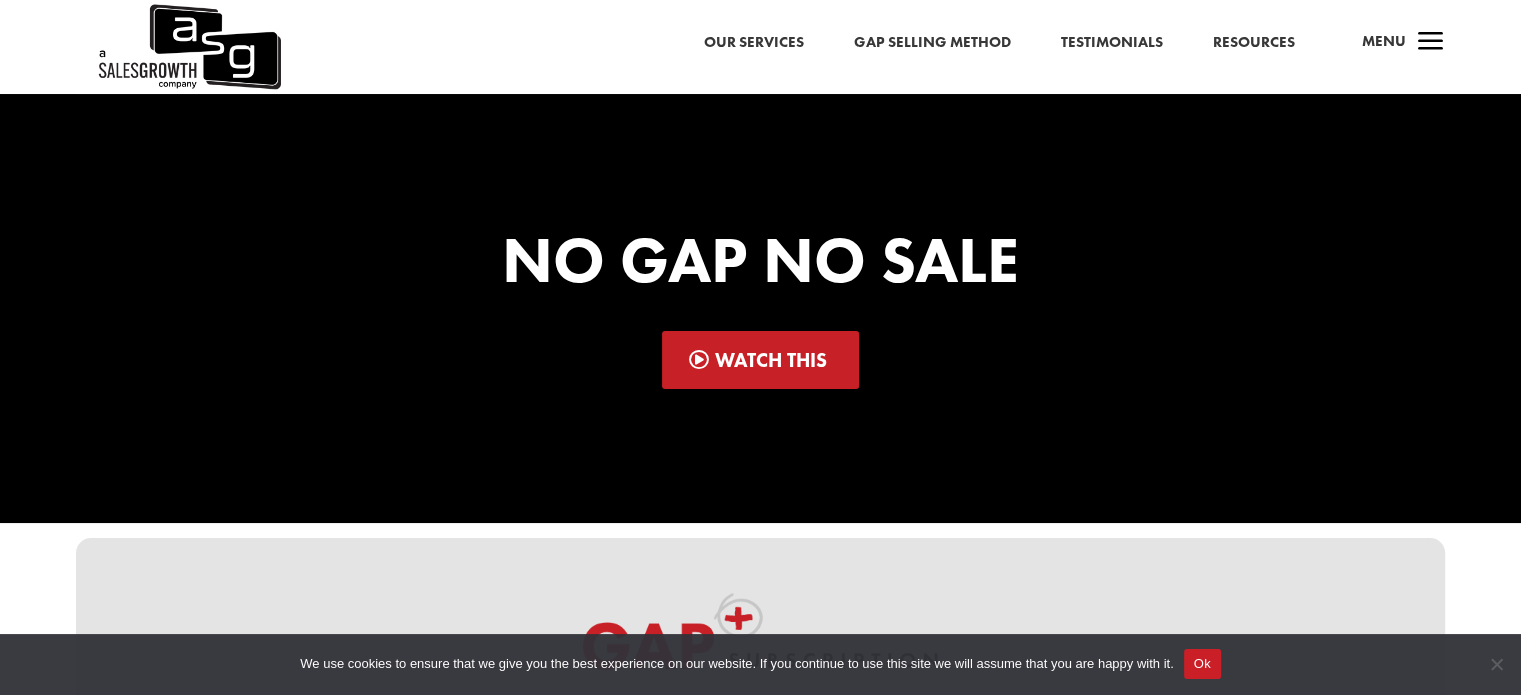 click on "Watch This" at bounding box center (760, 360) 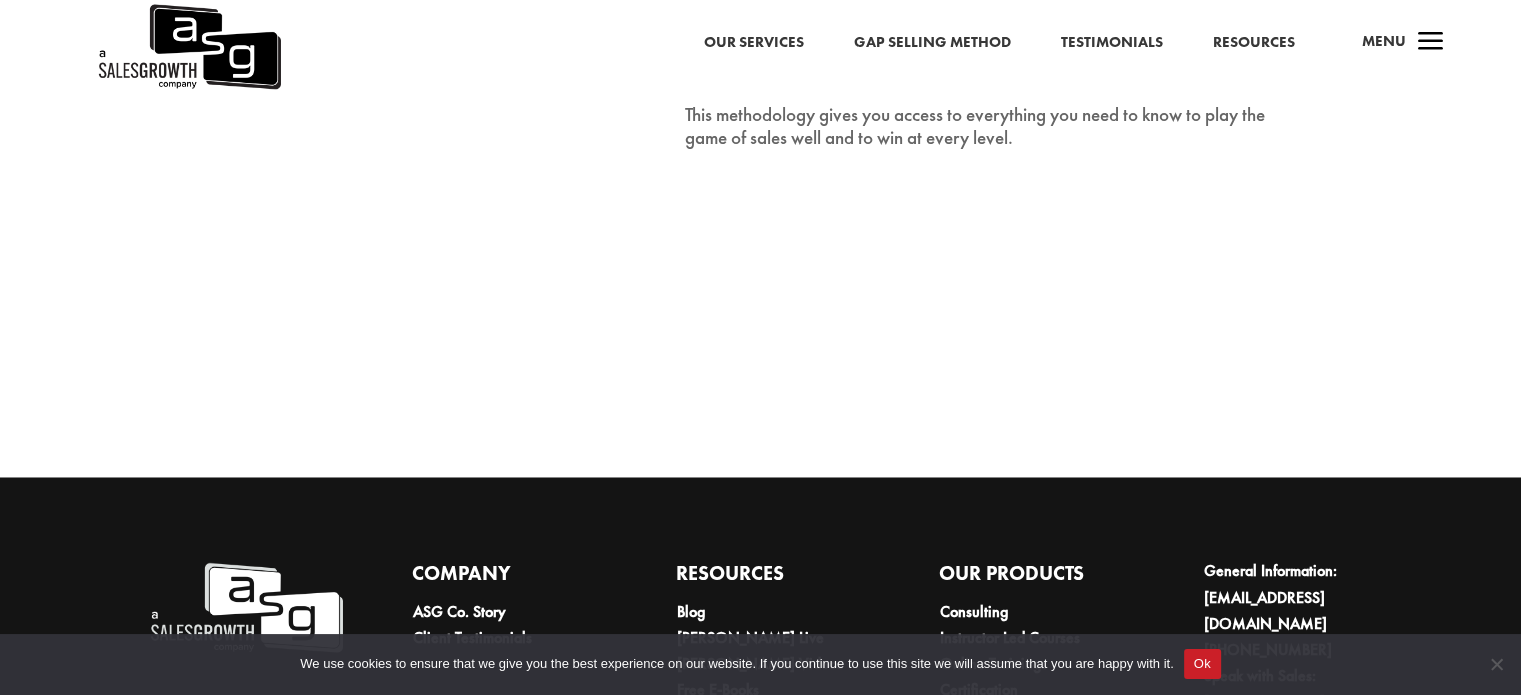 scroll, scrollTop: 3357, scrollLeft: 0, axis: vertical 